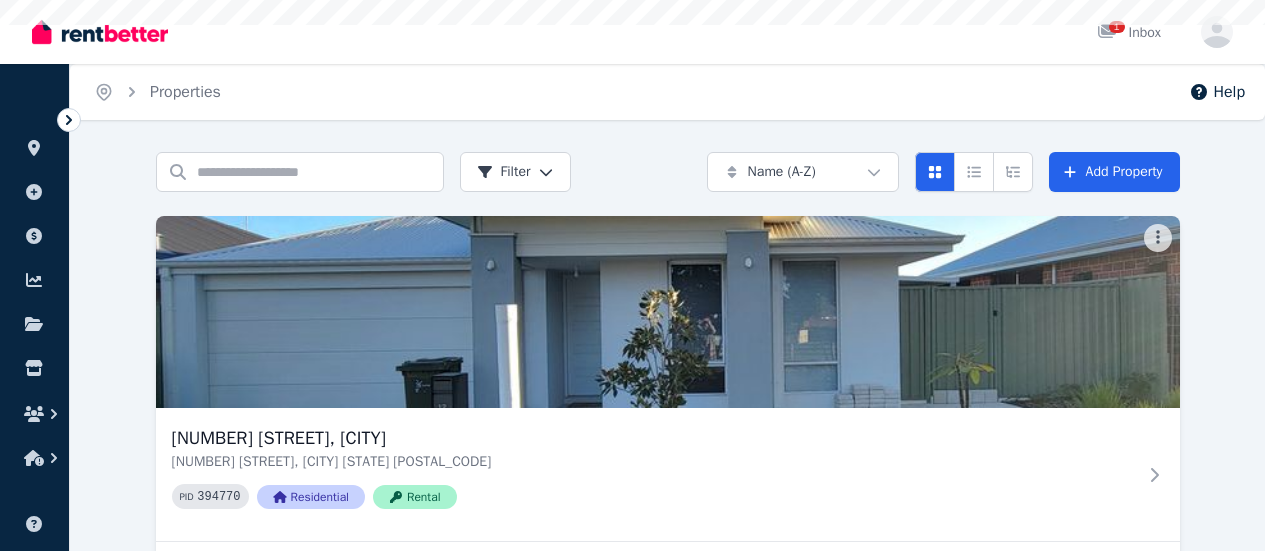 scroll, scrollTop: 0, scrollLeft: 0, axis: both 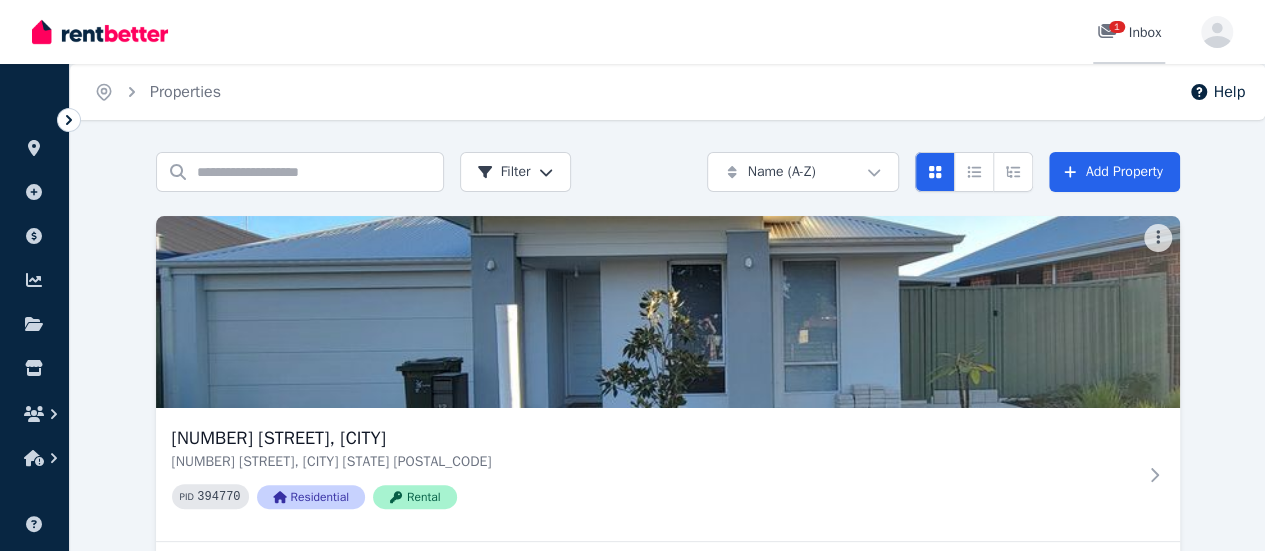 click 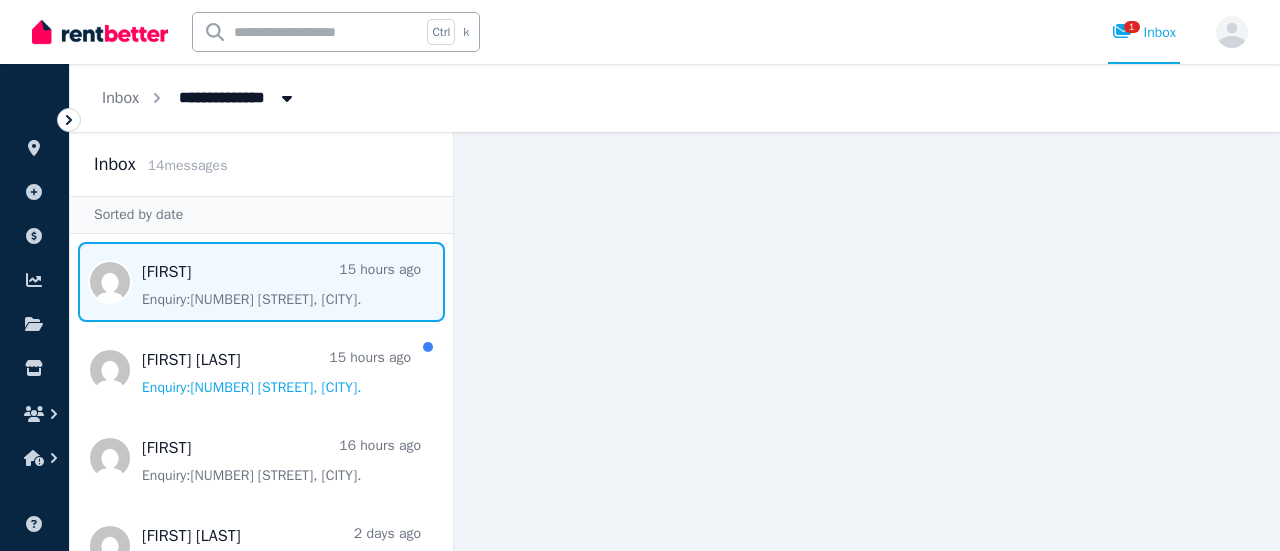 click at bounding box center [261, 282] 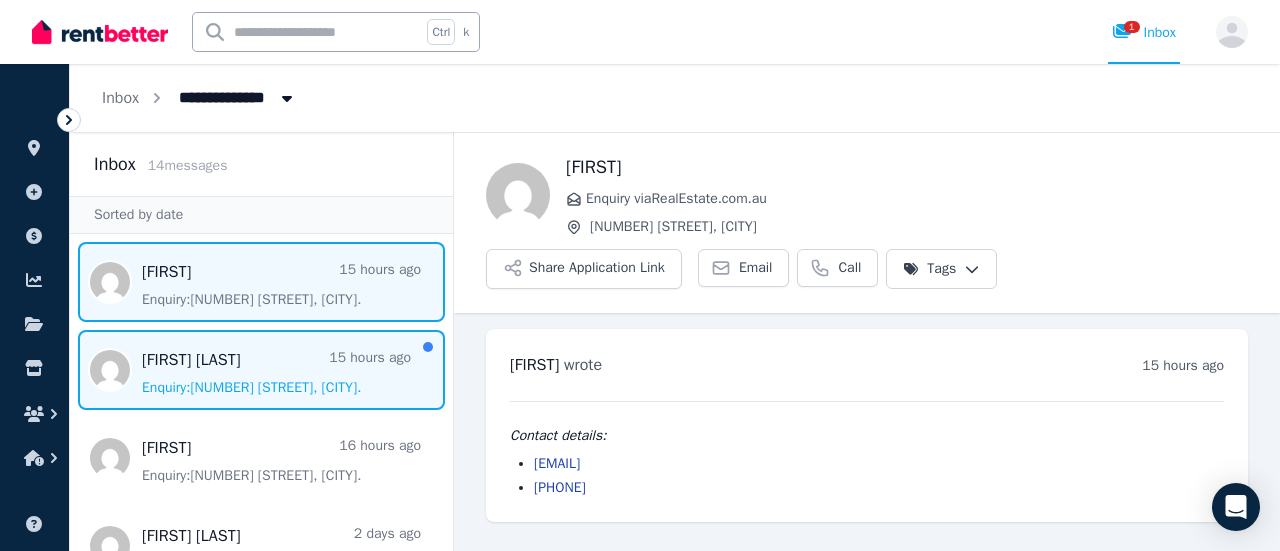 click at bounding box center [261, 370] 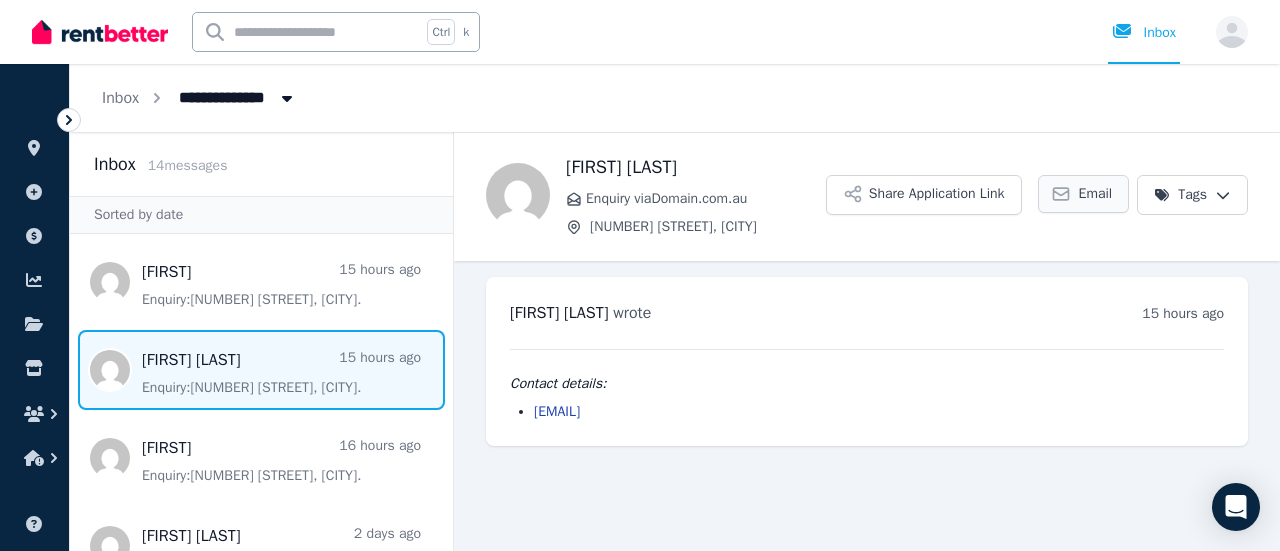 click 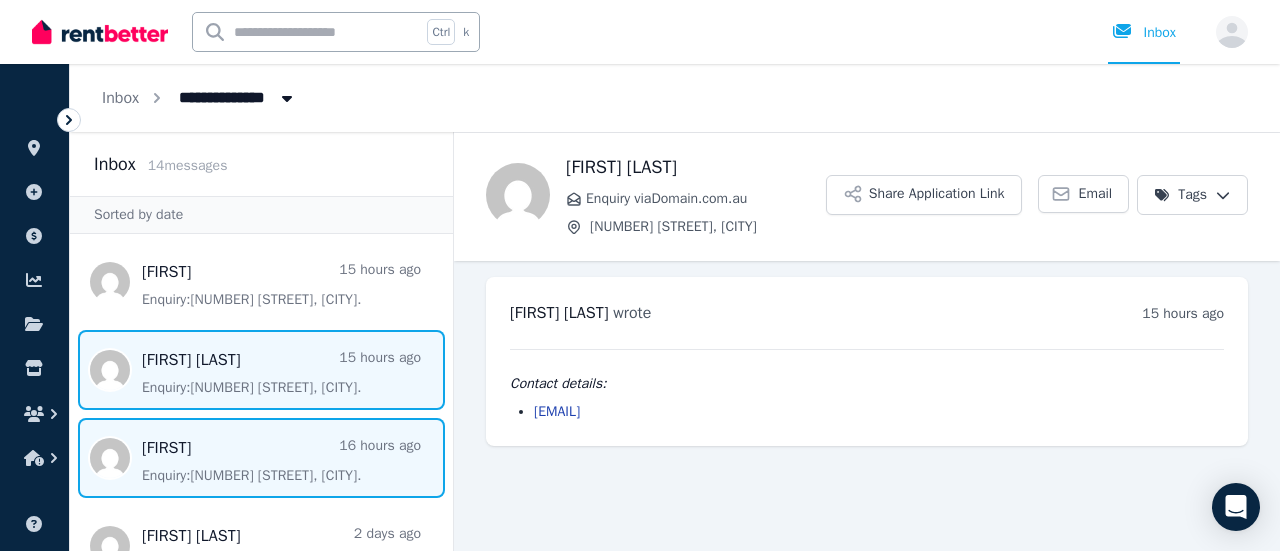 click at bounding box center (261, 458) 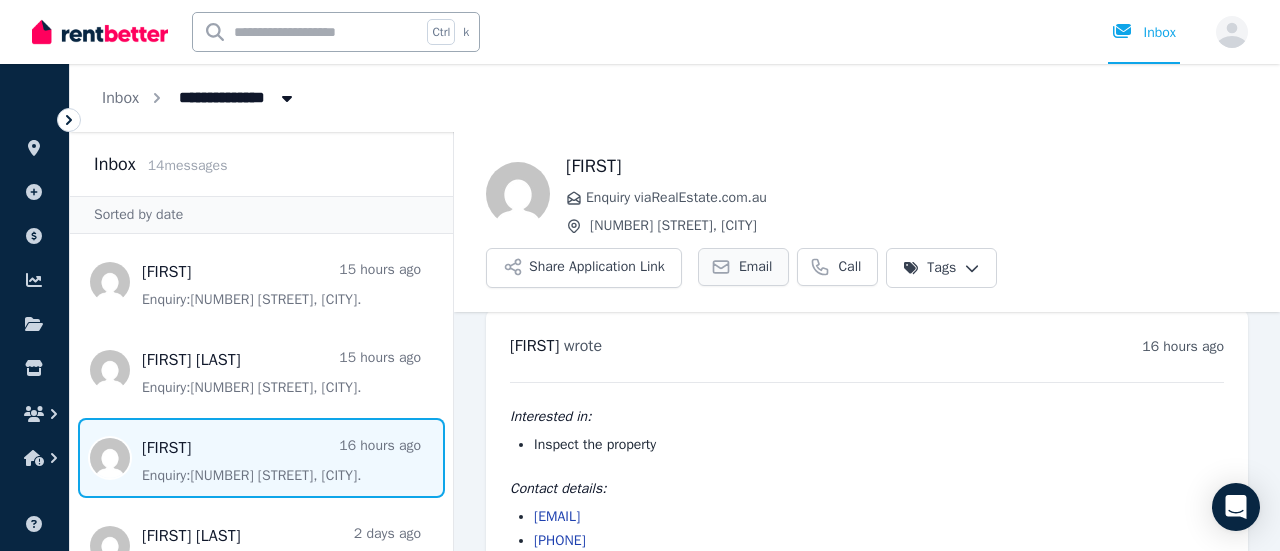 scroll, scrollTop: 0, scrollLeft: 0, axis: both 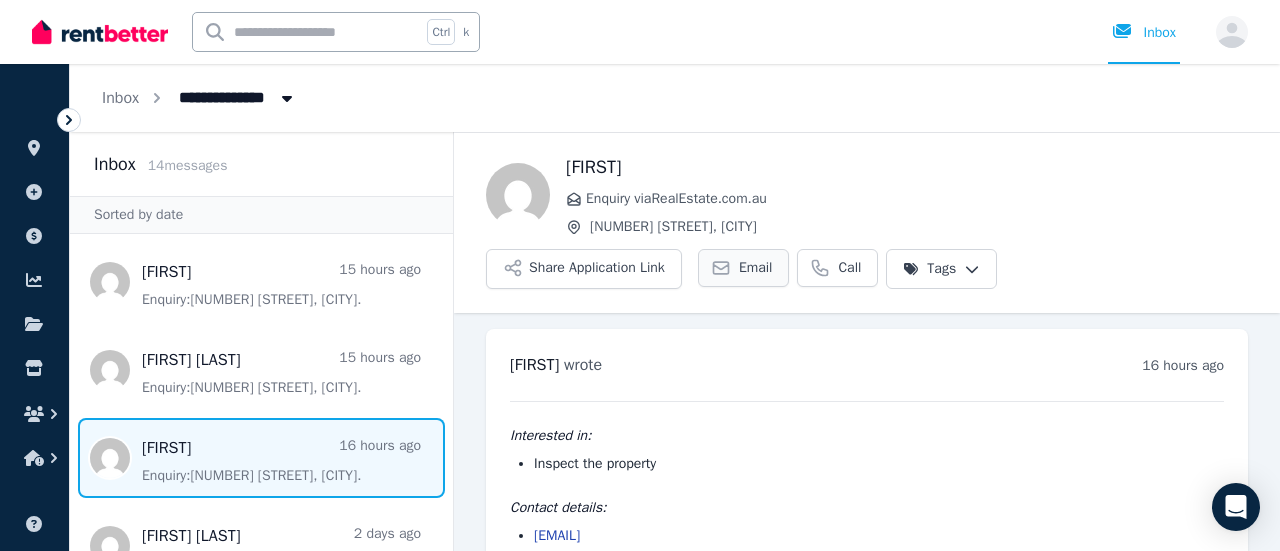 click on "Email" at bounding box center [744, 268] 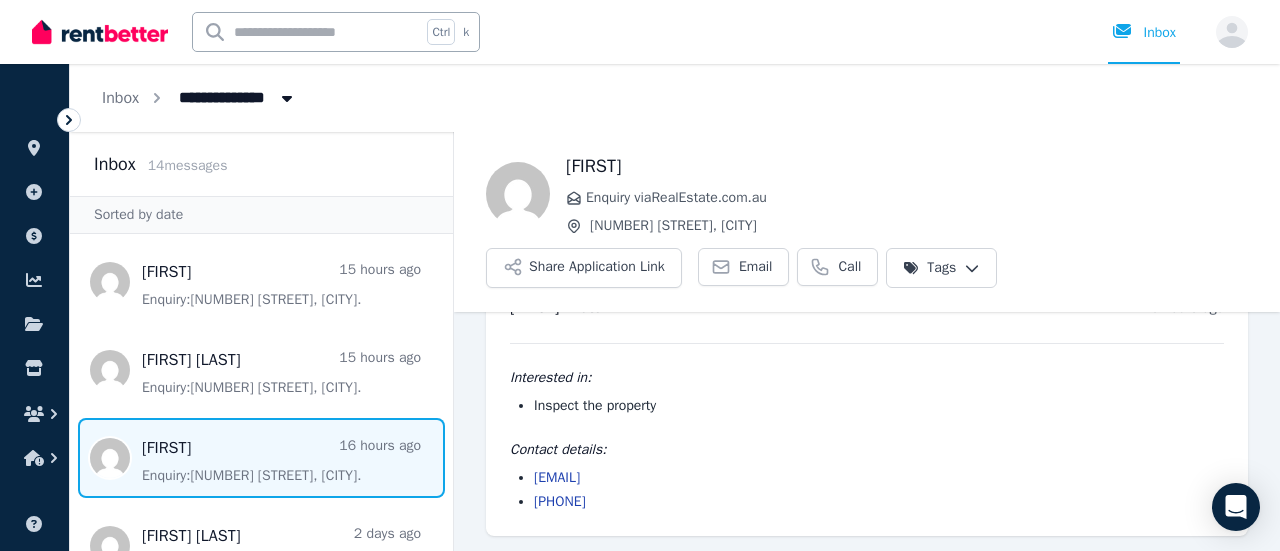 scroll, scrollTop: 0, scrollLeft: 0, axis: both 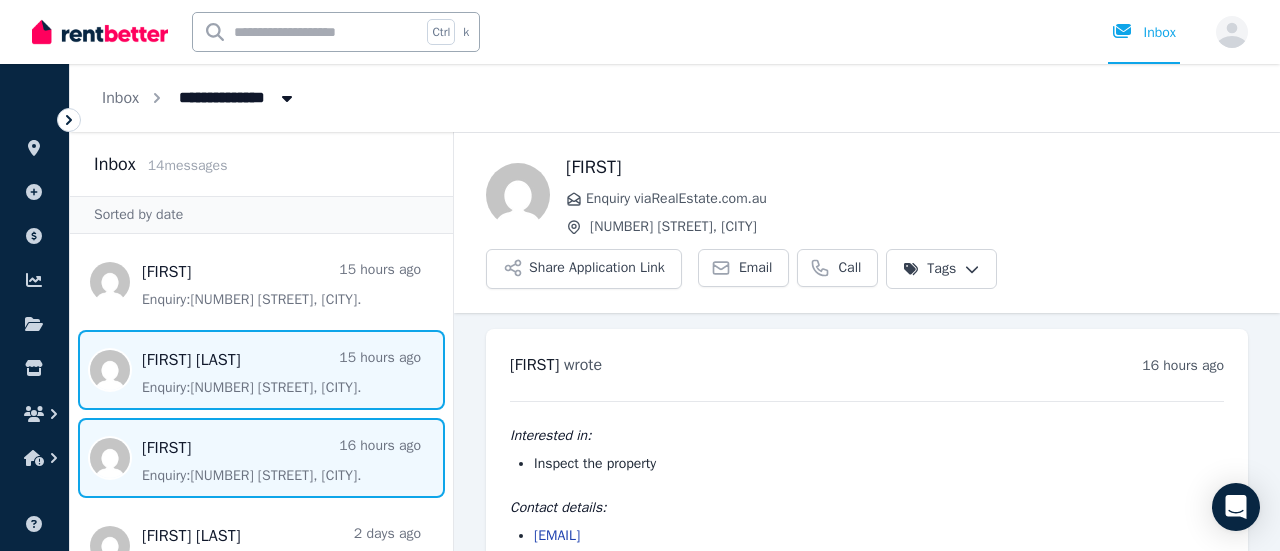 click at bounding box center [261, 370] 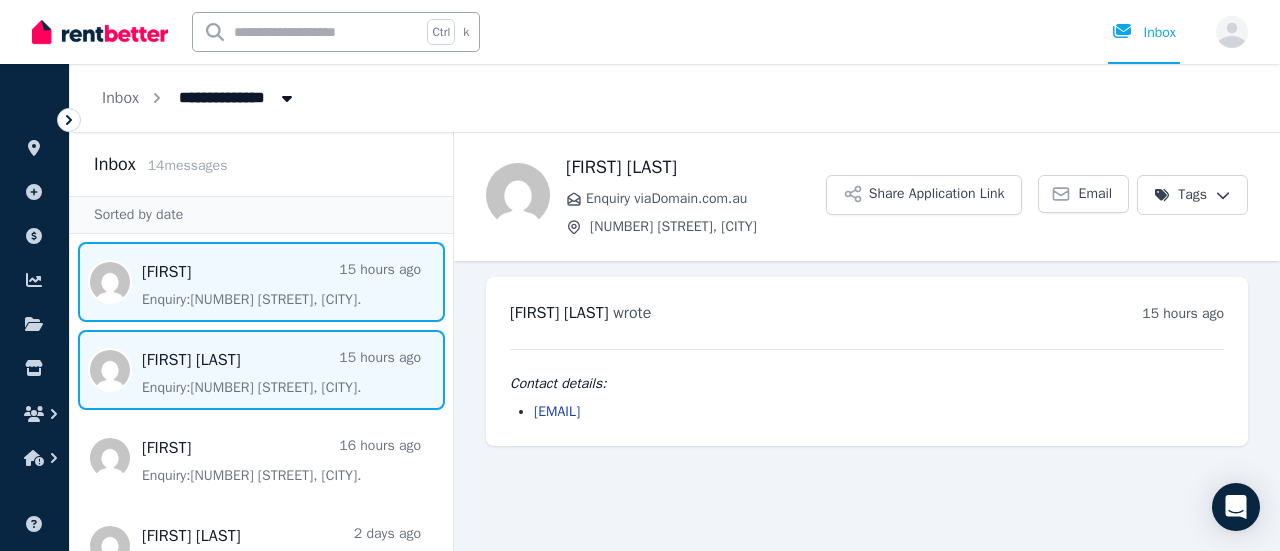 click at bounding box center [261, 282] 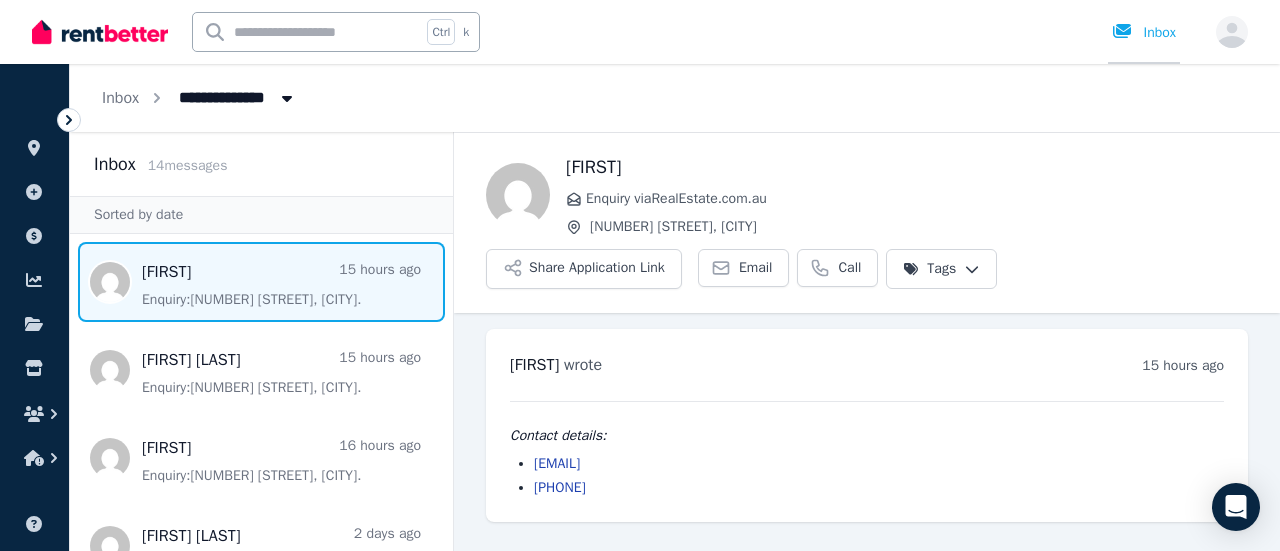 click on "Inbox" at bounding box center (1144, 32) 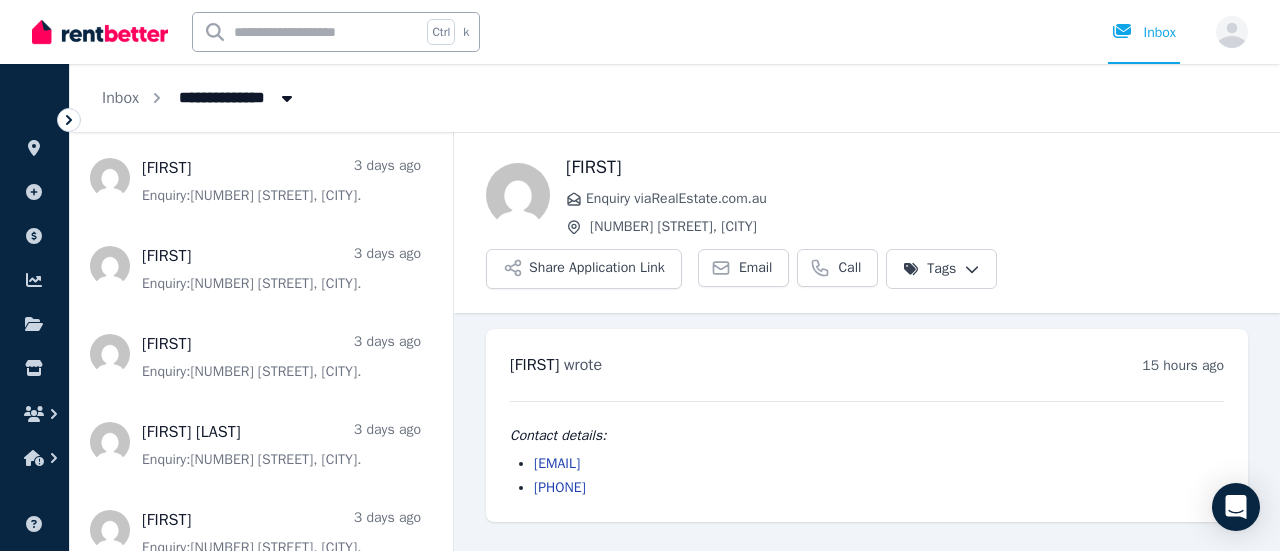 scroll, scrollTop: 946, scrollLeft: 0, axis: vertical 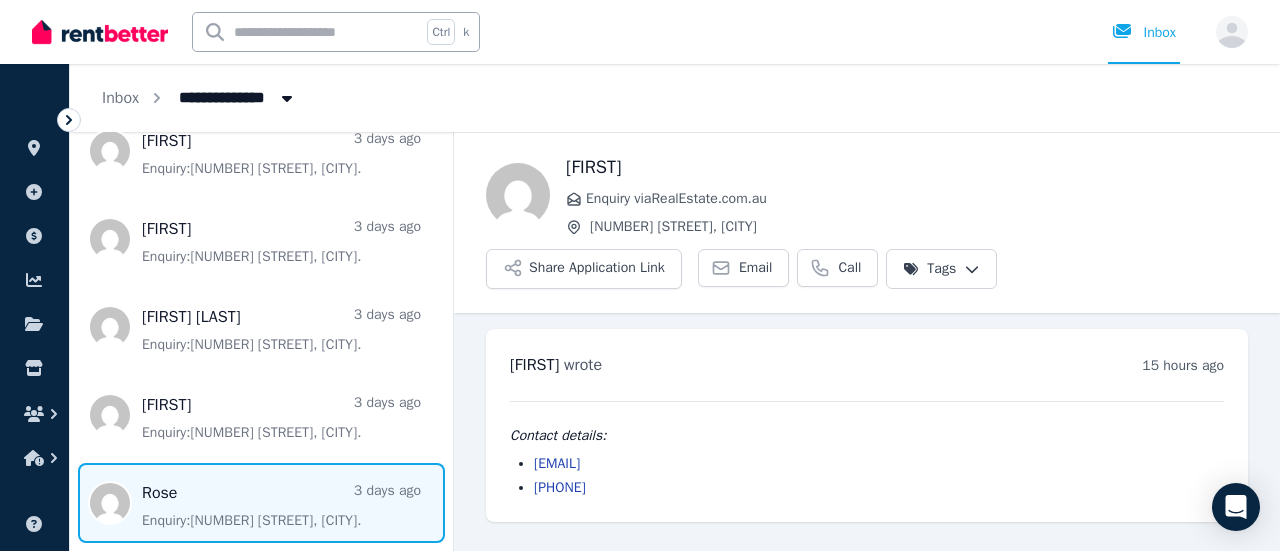 click at bounding box center (261, 503) 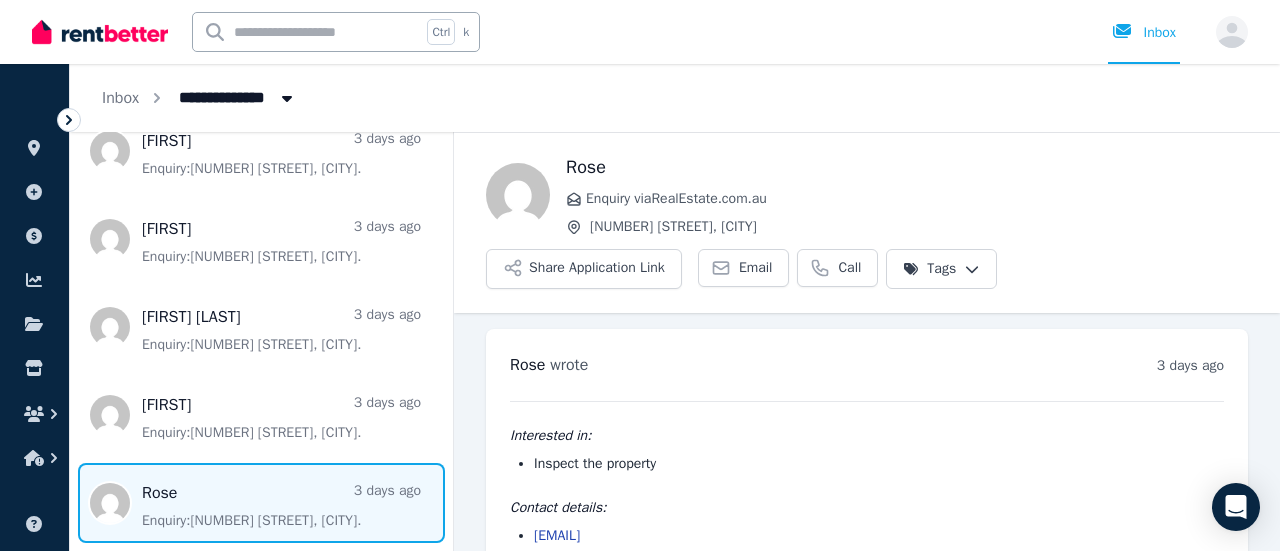 scroll, scrollTop: 58, scrollLeft: 0, axis: vertical 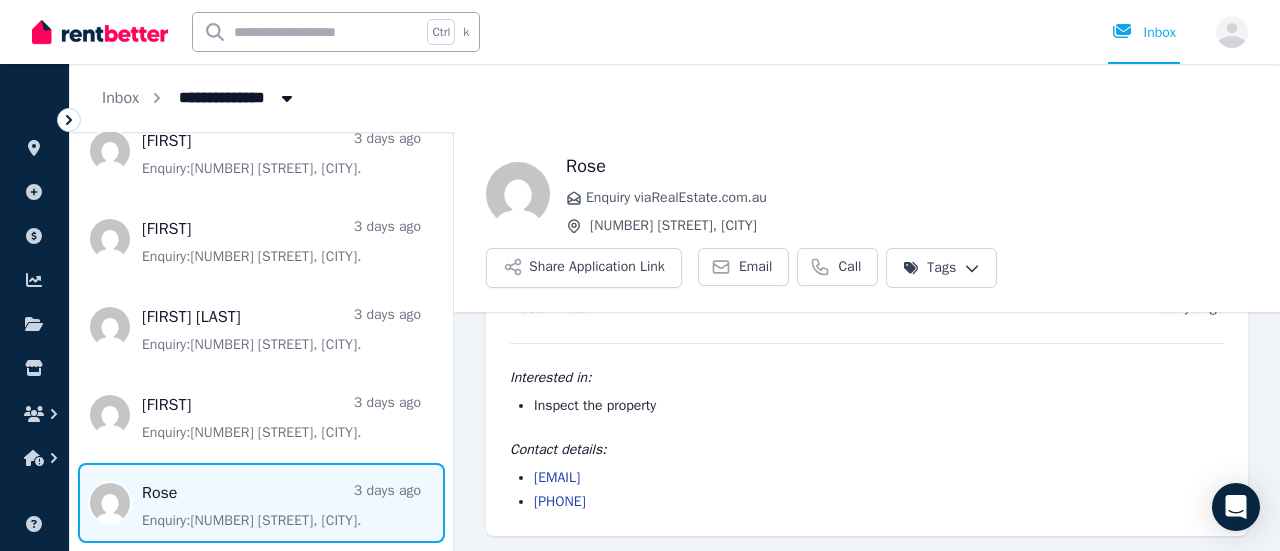 drag, startPoint x: 668, startPoint y: 482, endPoint x: 668, endPoint y: 502, distance: 20 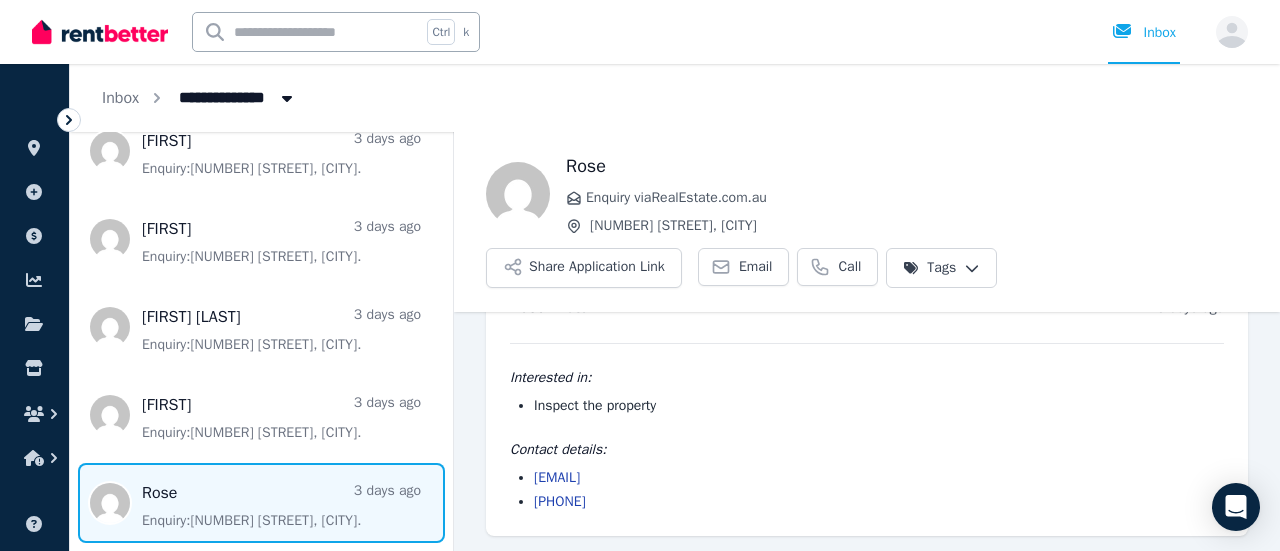 drag, startPoint x: 700, startPoint y: 484, endPoint x: 527, endPoint y: 479, distance: 173.07224 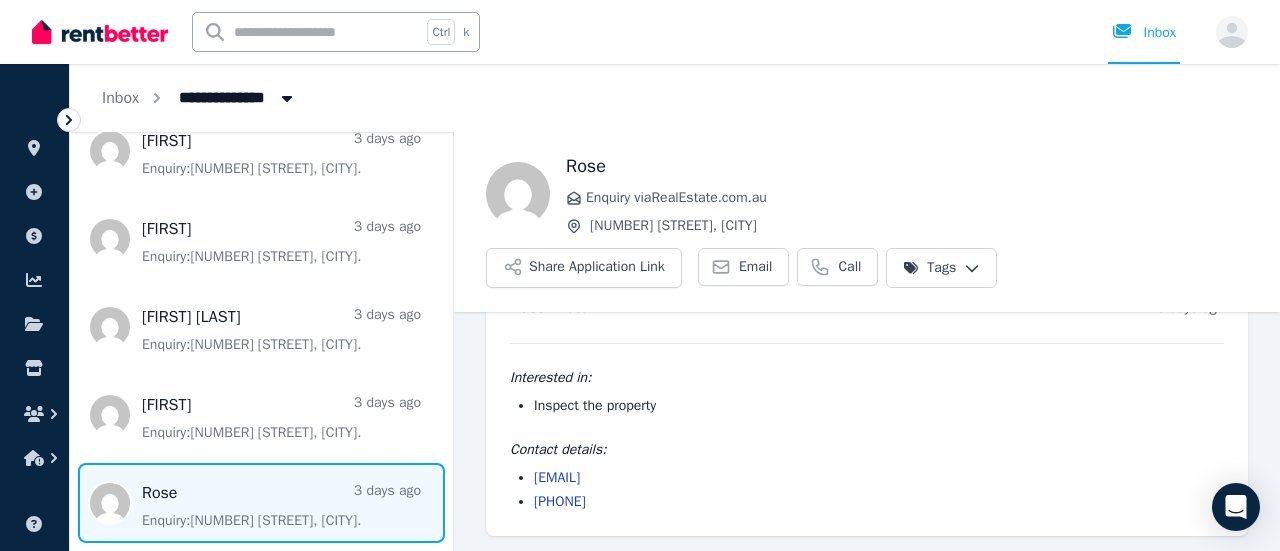 click on "[EMAIL] [PHONE]" at bounding box center [867, 490] 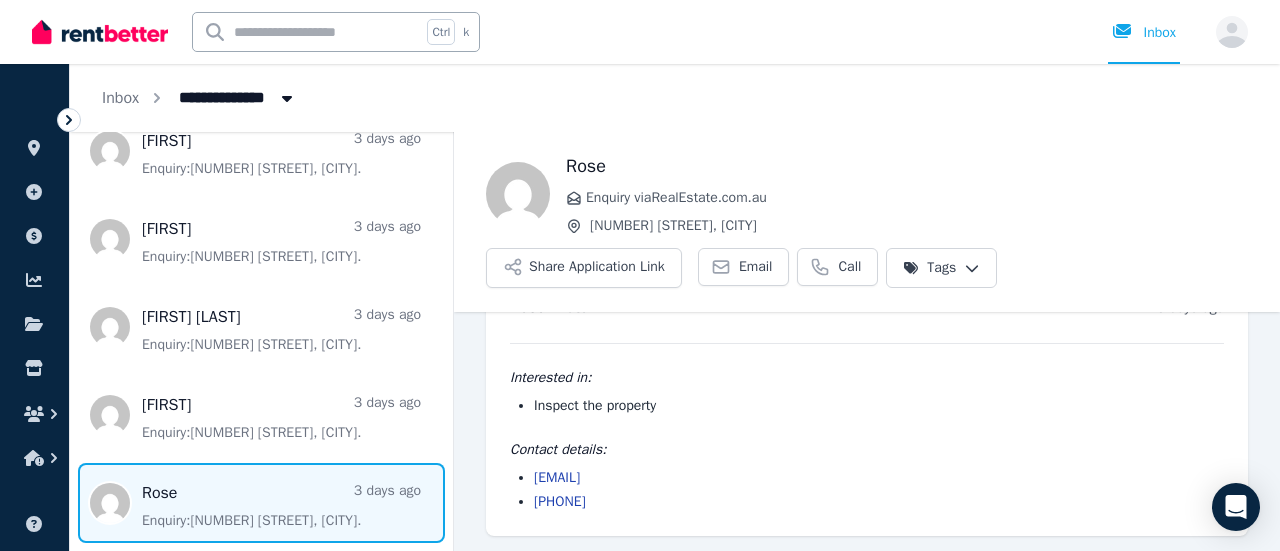 copy on "[EMAIL]" 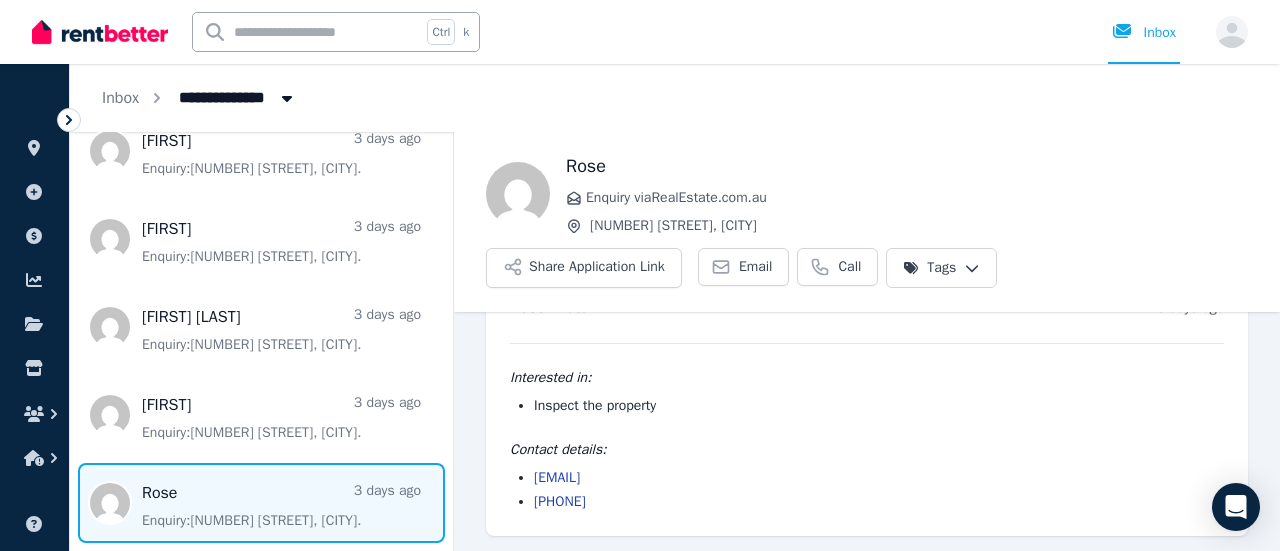 copy on "[PHONE]" 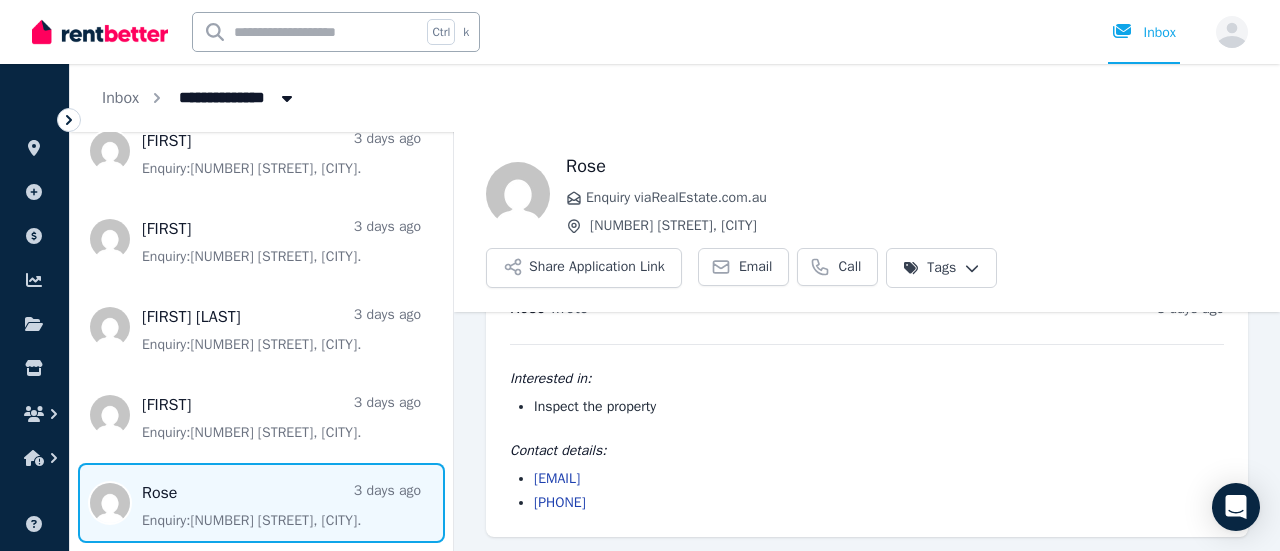 scroll, scrollTop: 58, scrollLeft: 0, axis: vertical 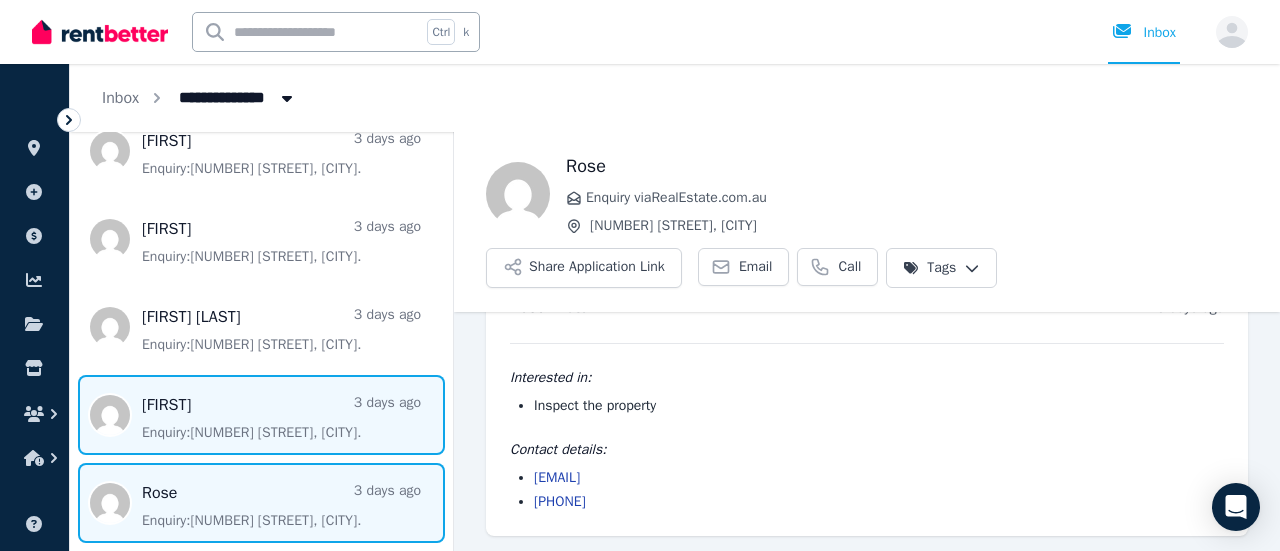 click at bounding box center [261, 415] 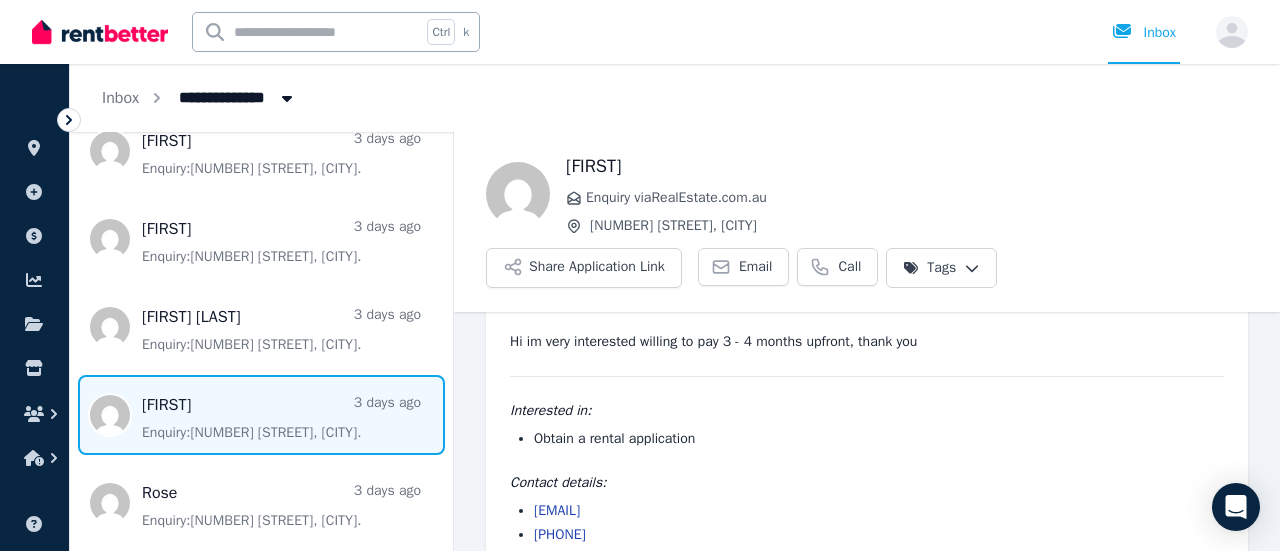 scroll, scrollTop: 94, scrollLeft: 0, axis: vertical 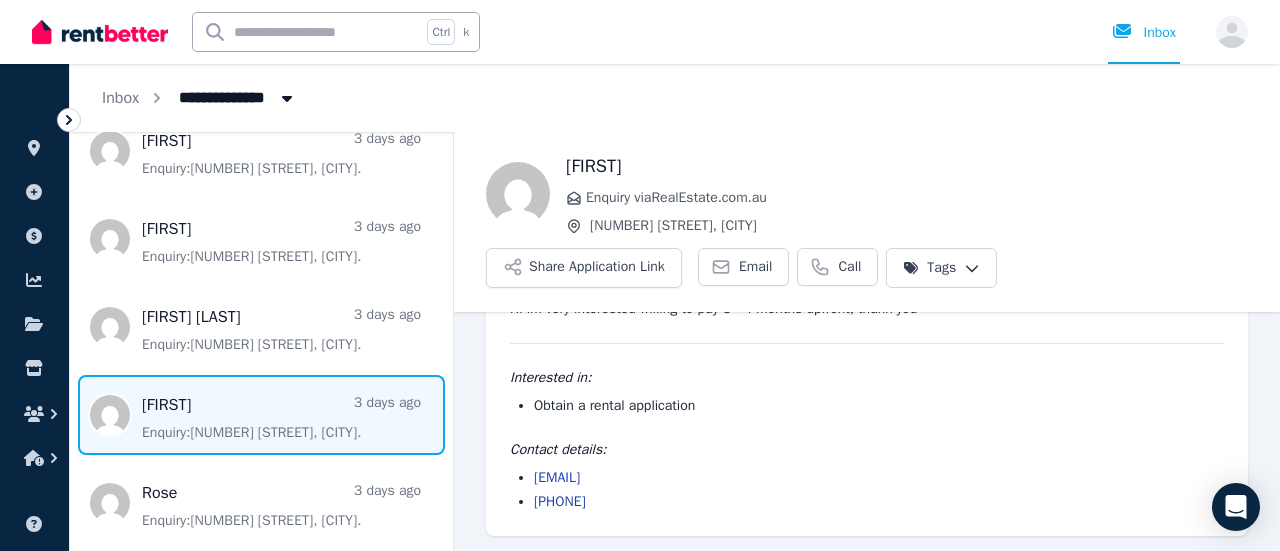 drag, startPoint x: 730, startPoint y: 477, endPoint x: 528, endPoint y: 478, distance: 202.00247 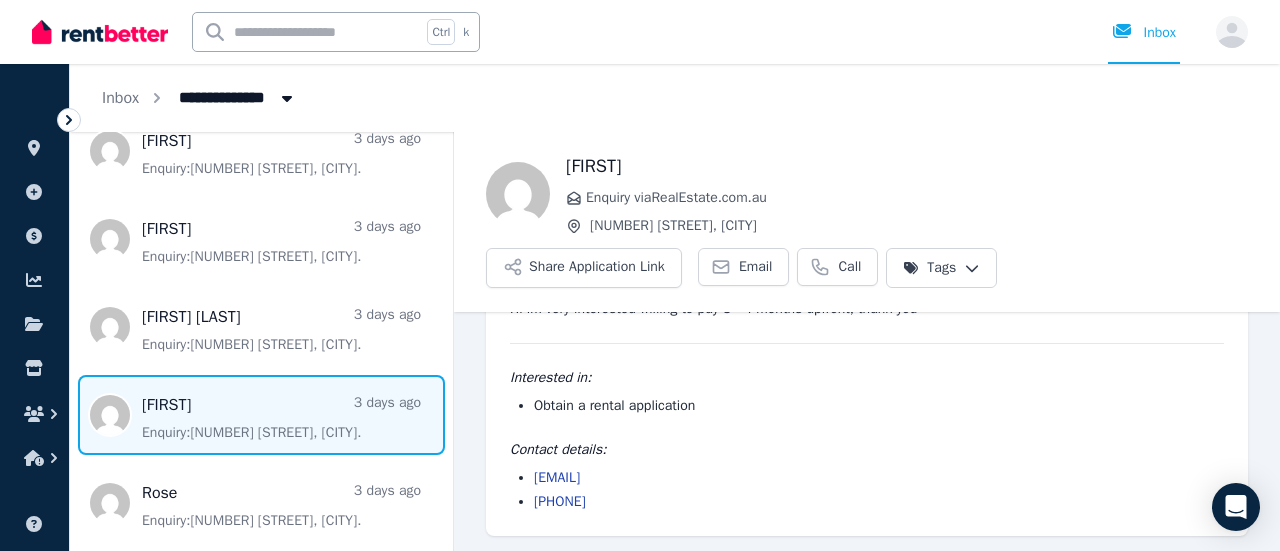 click on "[EMAIL] [PHONE]" at bounding box center [867, 490] 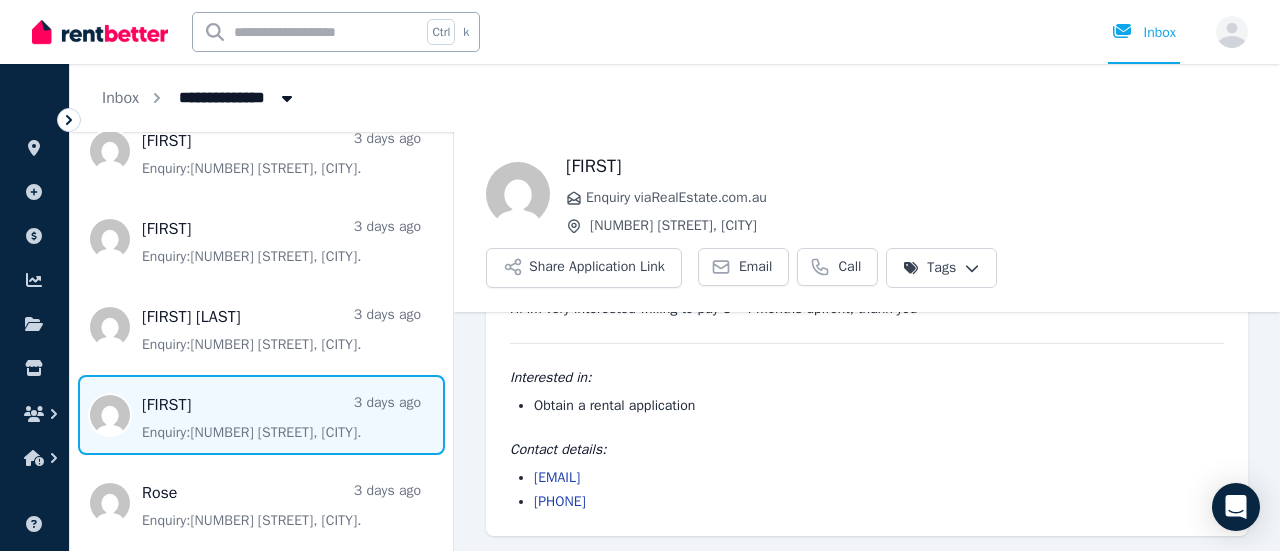 drag, startPoint x: 620, startPoint y: 502, endPoint x: 534, endPoint y: 500, distance: 86.023254 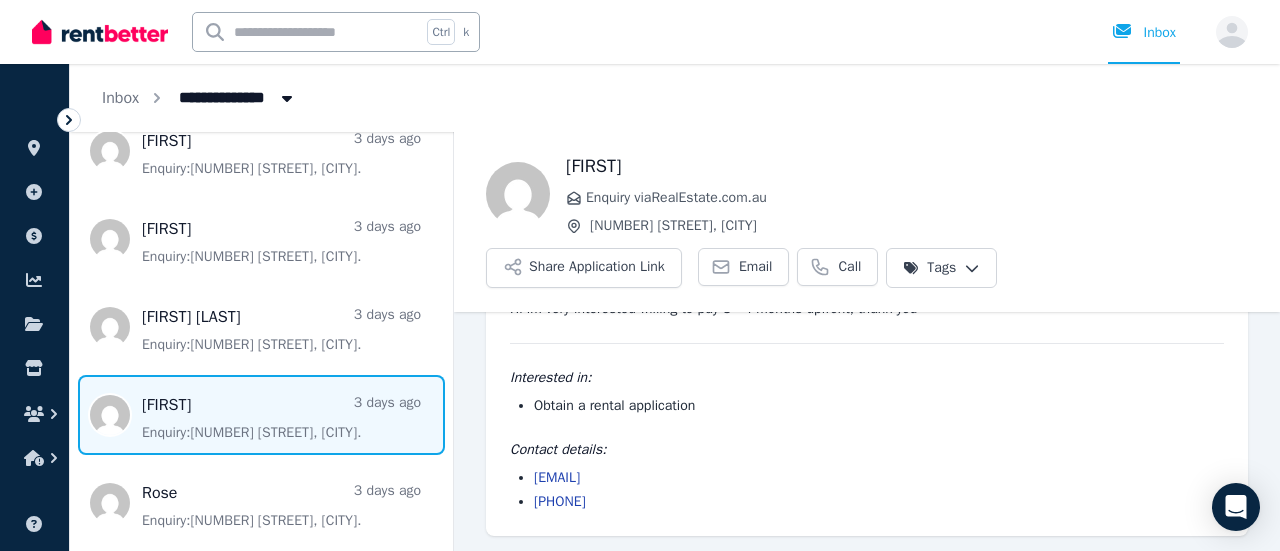 click on "[PHONE]" at bounding box center (879, 502) 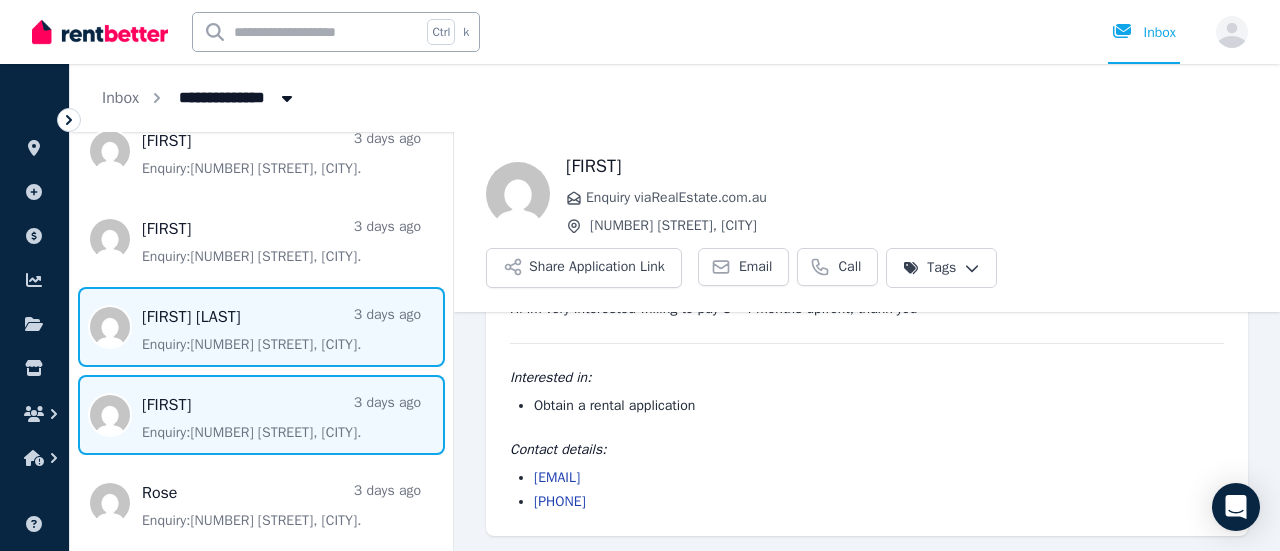 click at bounding box center (261, 327) 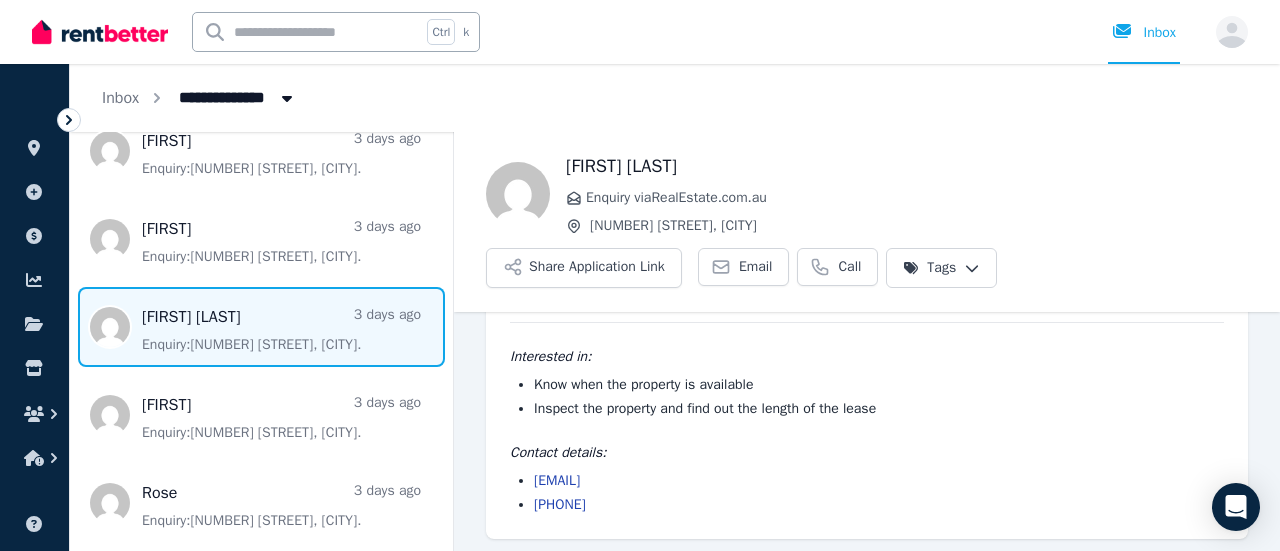 scroll, scrollTop: 158, scrollLeft: 0, axis: vertical 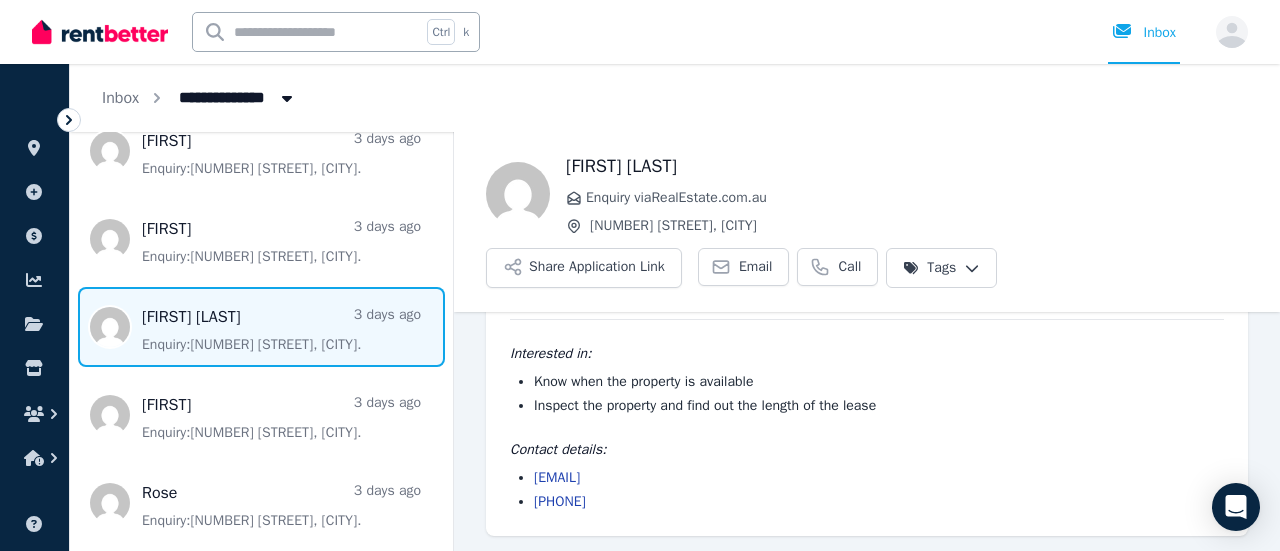 drag, startPoint x: 711, startPoint y: 482, endPoint x: 533, endPoint y: 483, distance: 178.0028 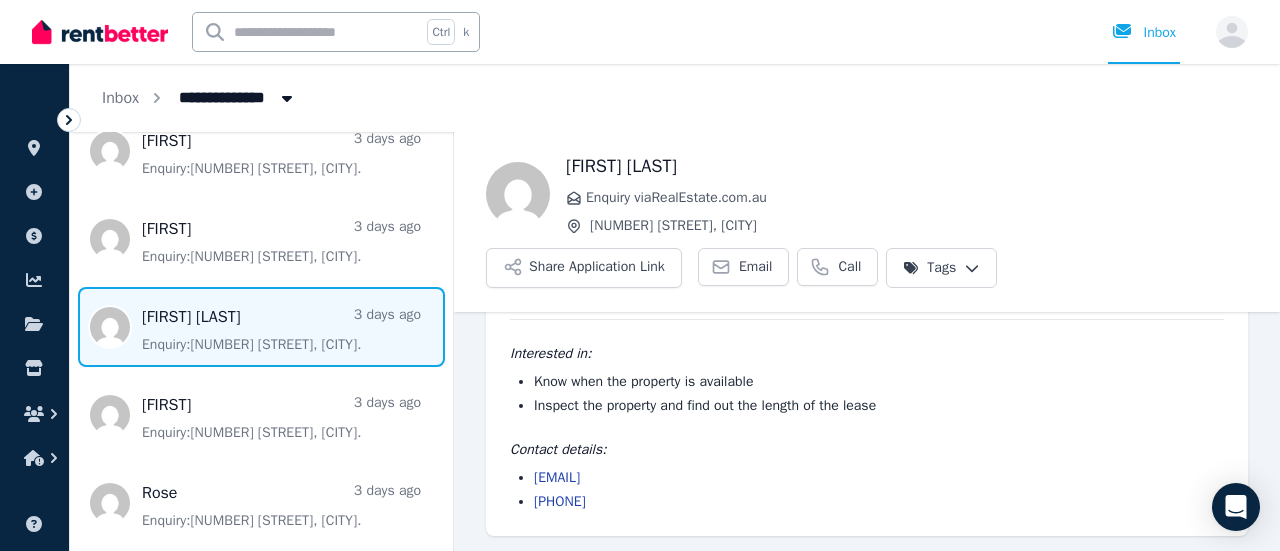 click on "[EMAIL] [PHONE]" at bounding box center (867, 490) 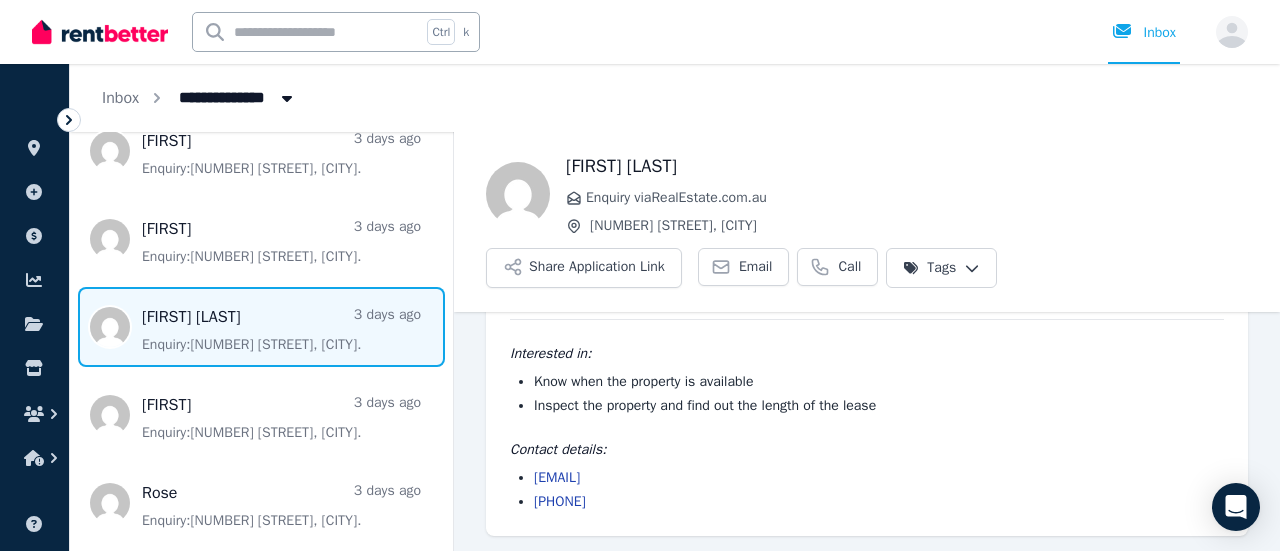drag, startPoint x: 620, startPoint y: 504, endPoint x: 535, endPoint y: 499, distance: 85.146935 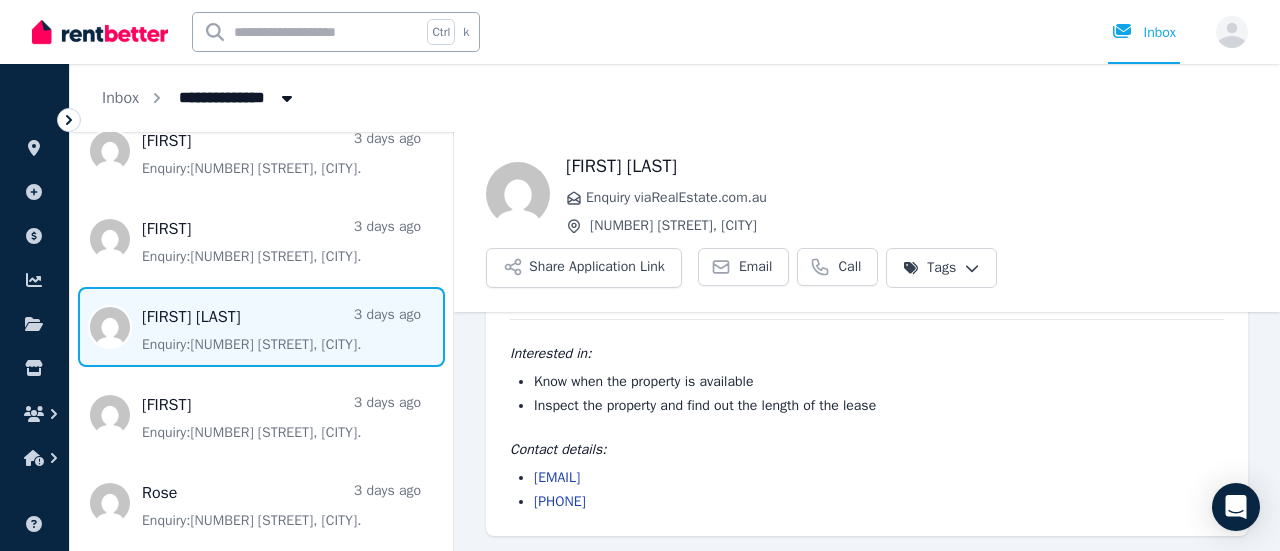 click on "[PHONE]" at bounding box center [879, 502] 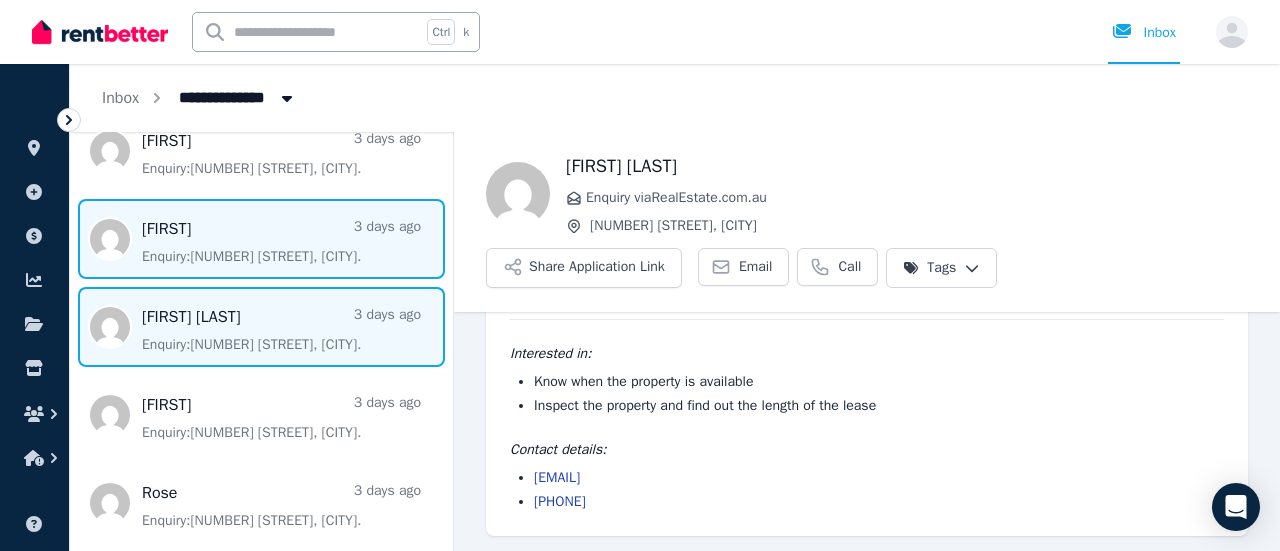 click at bounding box center (261, 239) 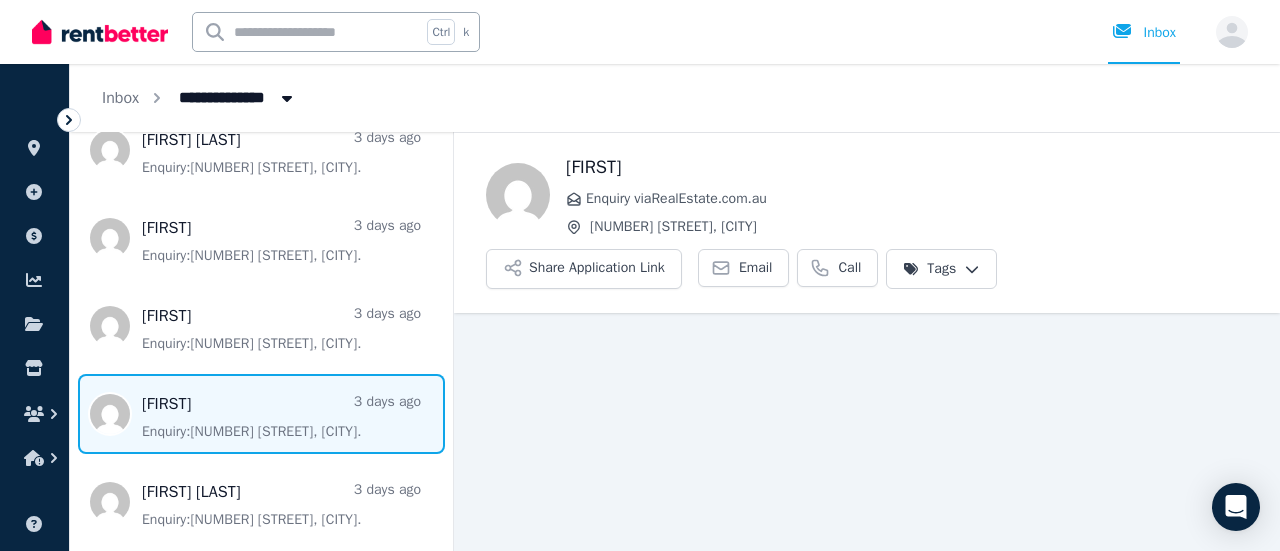 scroll, scrollTop: 746, scrollLeft: 0, axis: vertical 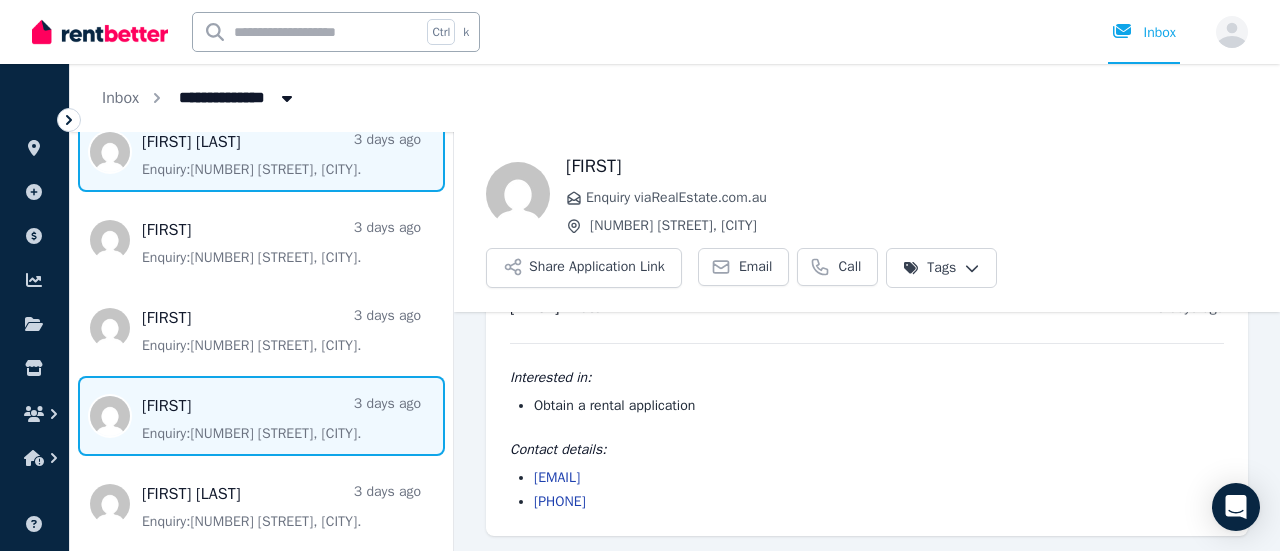 click at bounding box center [261, 152] 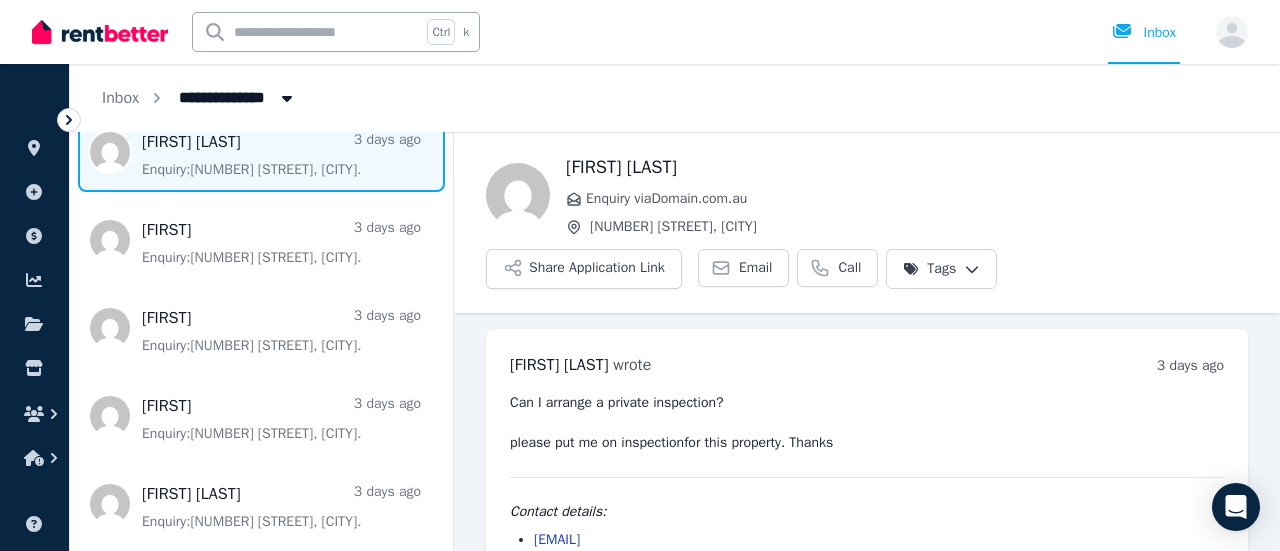 scroll, scrollTop: 62, scrollLeft: 0, axis: vertical 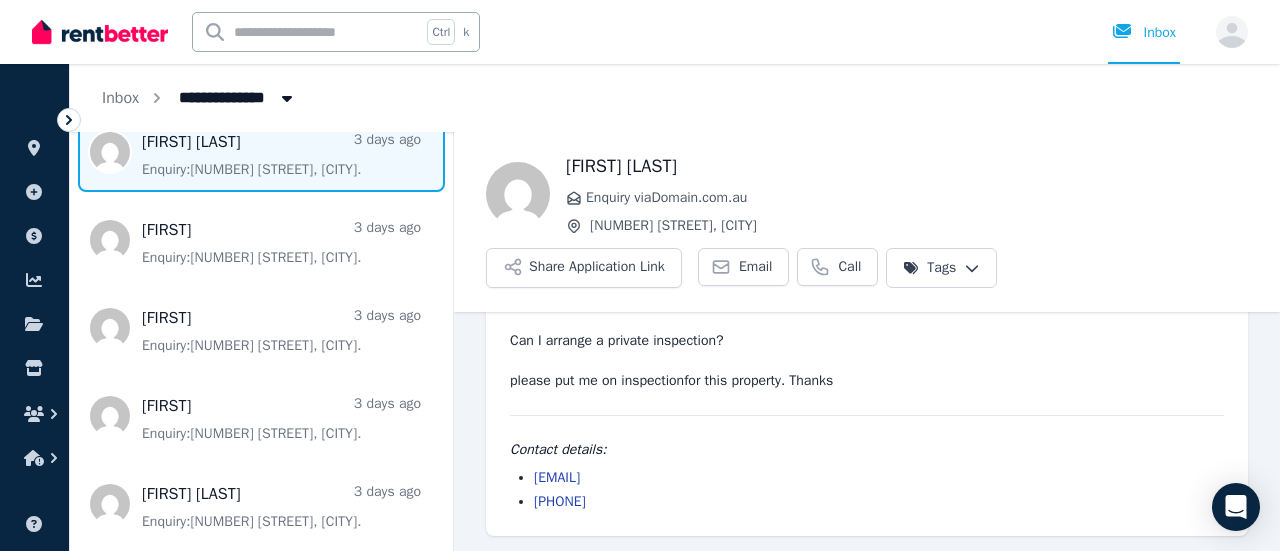 drag, startPoint x: 627, startPoint y: 506, endPoint x: 532, endPoint y: 500, distance: 95.189285 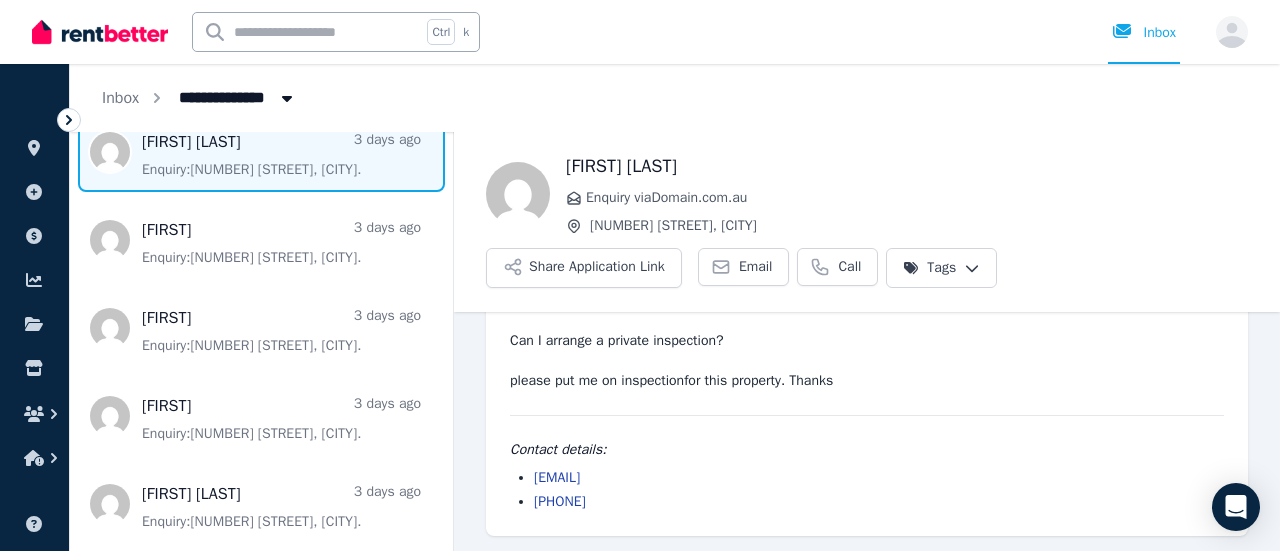 drag, startPoint x: 723, startPoint y: 475, endPoint x: 531, endPoint y: 471, distance: 192.04166 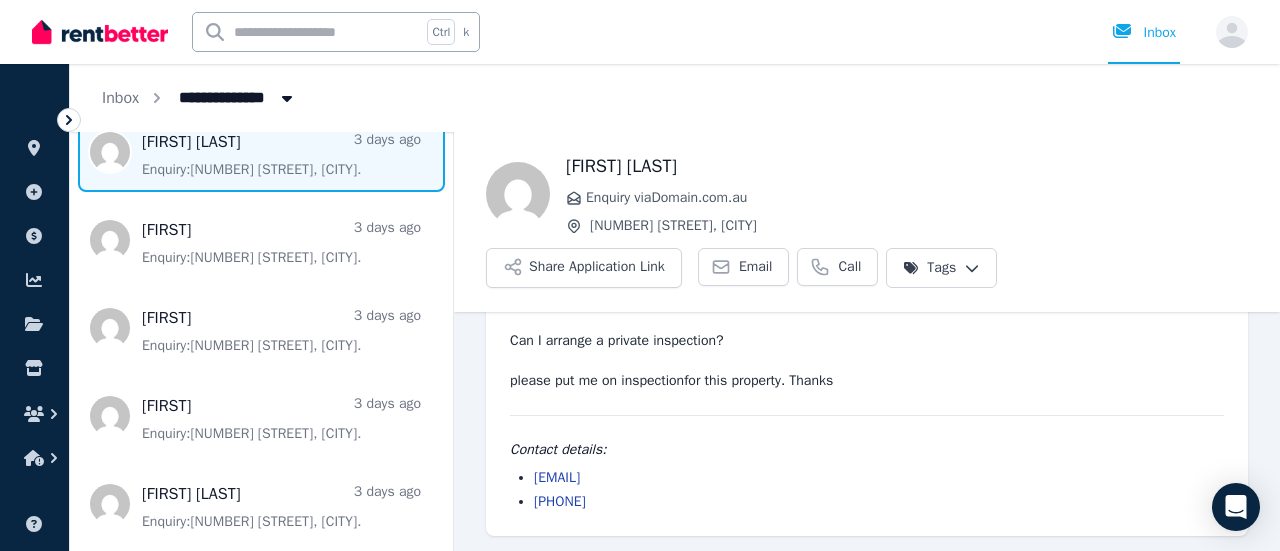 click on "[EMAIL] [PHONE]" at bounding box center [867, 490] 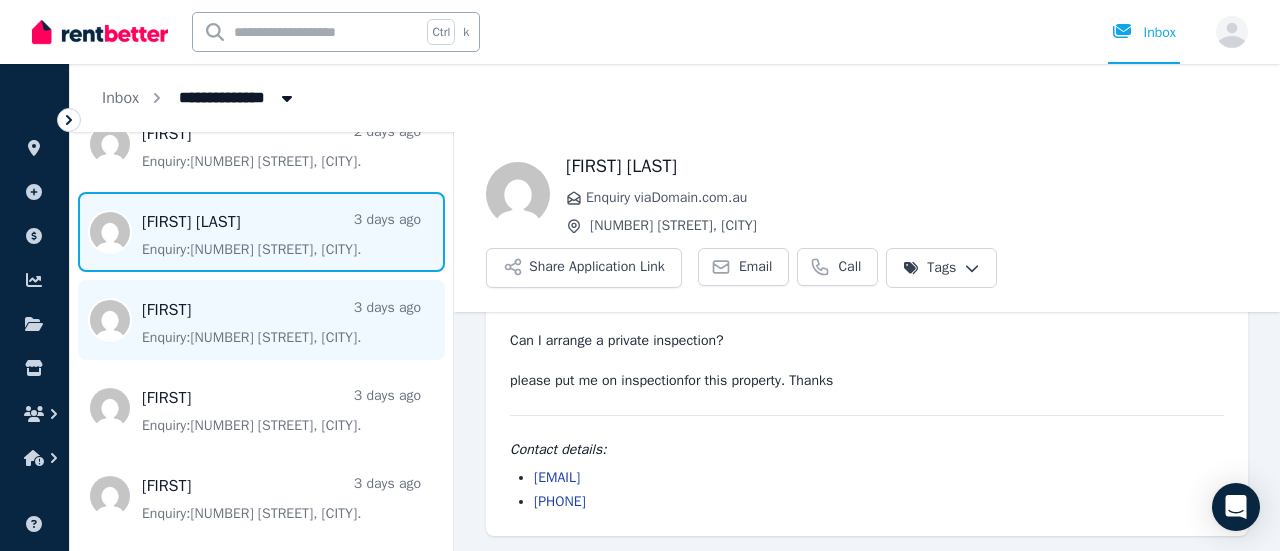 scroll, scrollTop: 546, scrollLeft: 0, axis: vertical 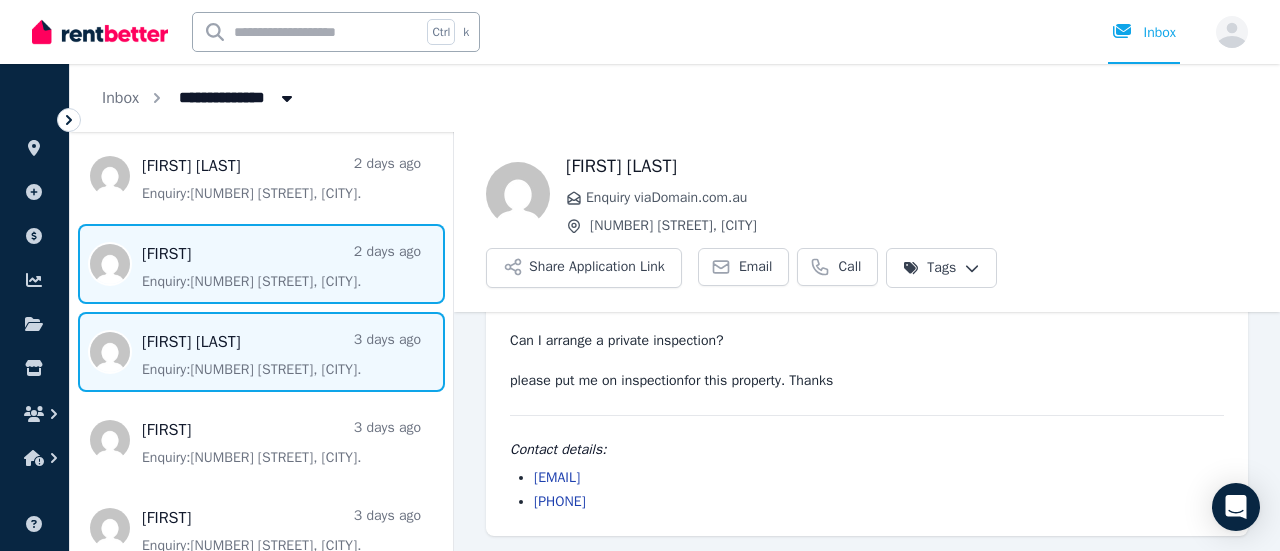 click at bounding box center [261, 264] 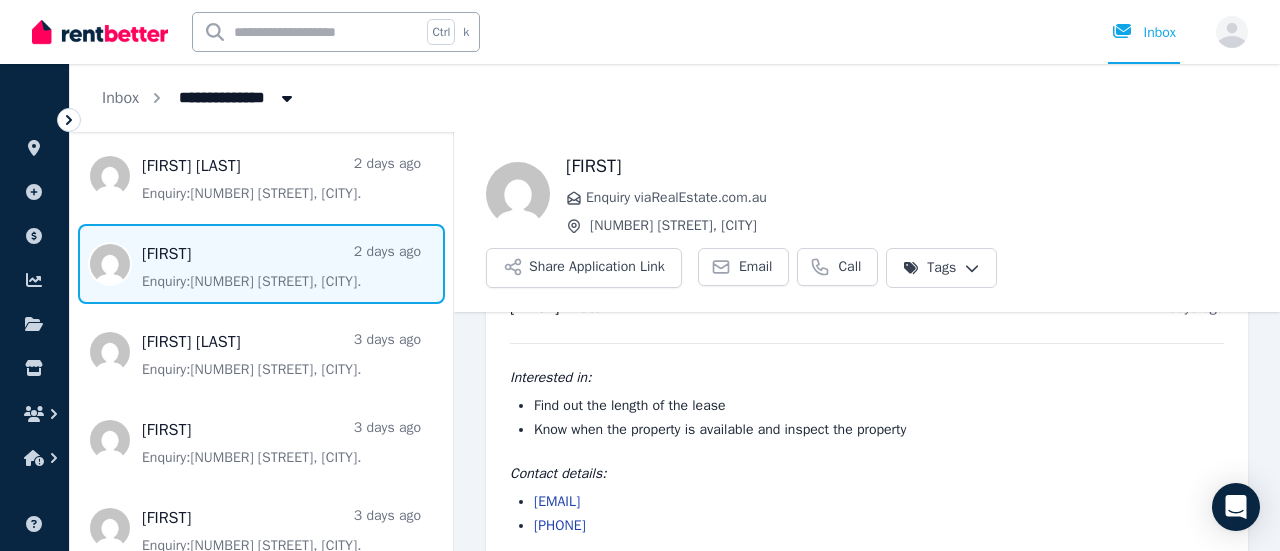 scroll, scrollTop: 82, scrollLeft: 0, axis: vertical 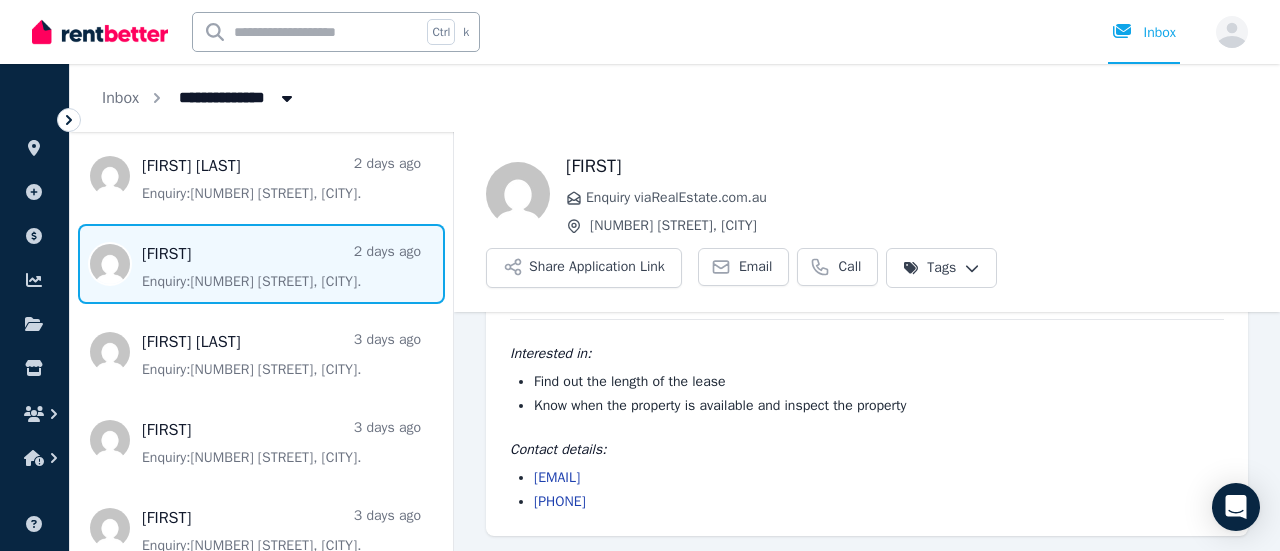 drag, startPoint x: 706, startPoint y: 485, endPoint x: 535, endPoint y: 473, distance: 171.42053 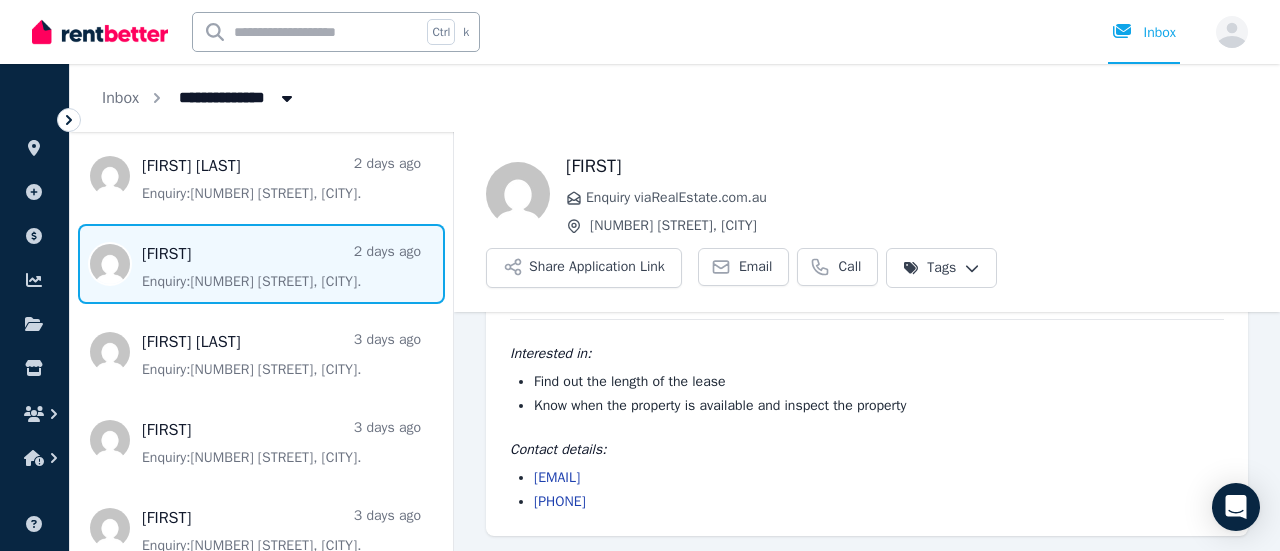 click on "[EMAIL]" at bounding box center [879, 478] 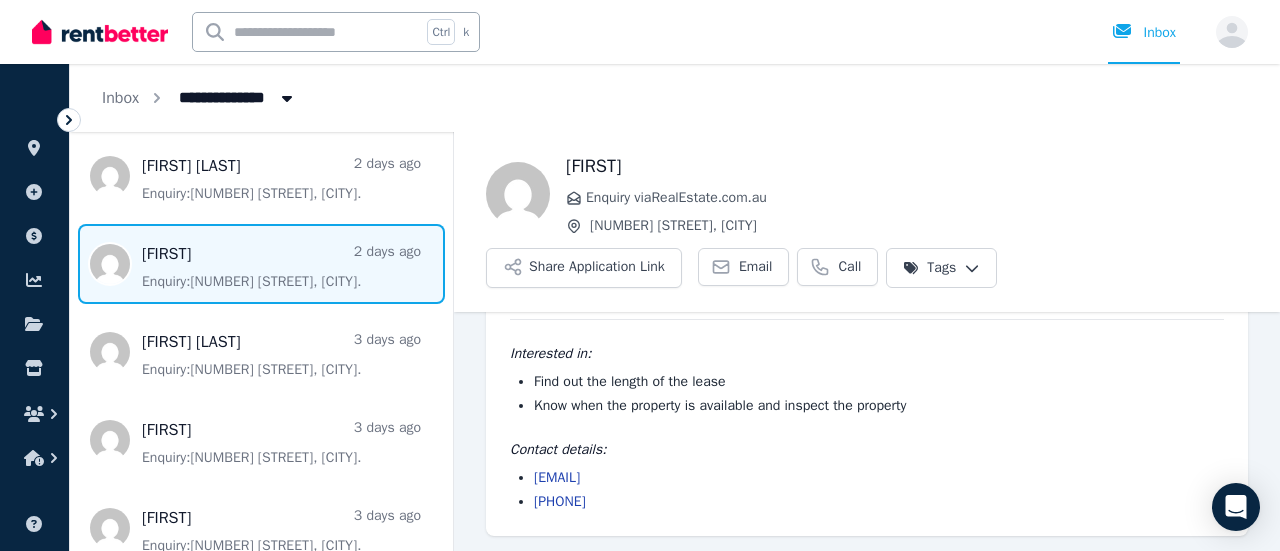 drag, startPoint x: 617, startPoint y: 509, endPoint x: 534, endPoint y: 499, distance: 83.60024 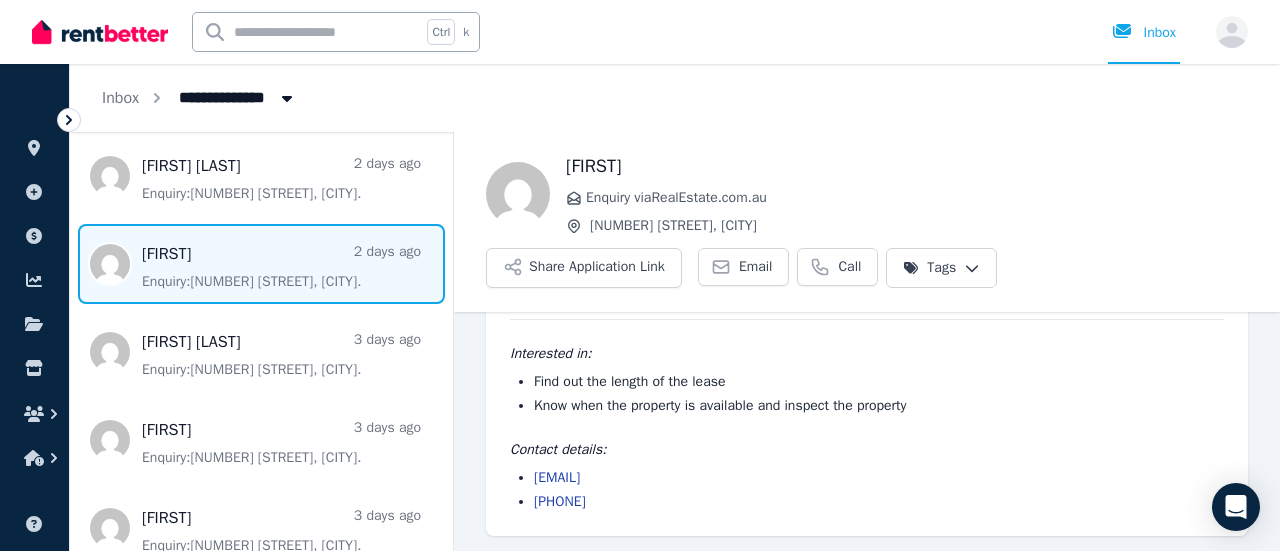 click on "[PHONE]" at bounding box center (879, 502) 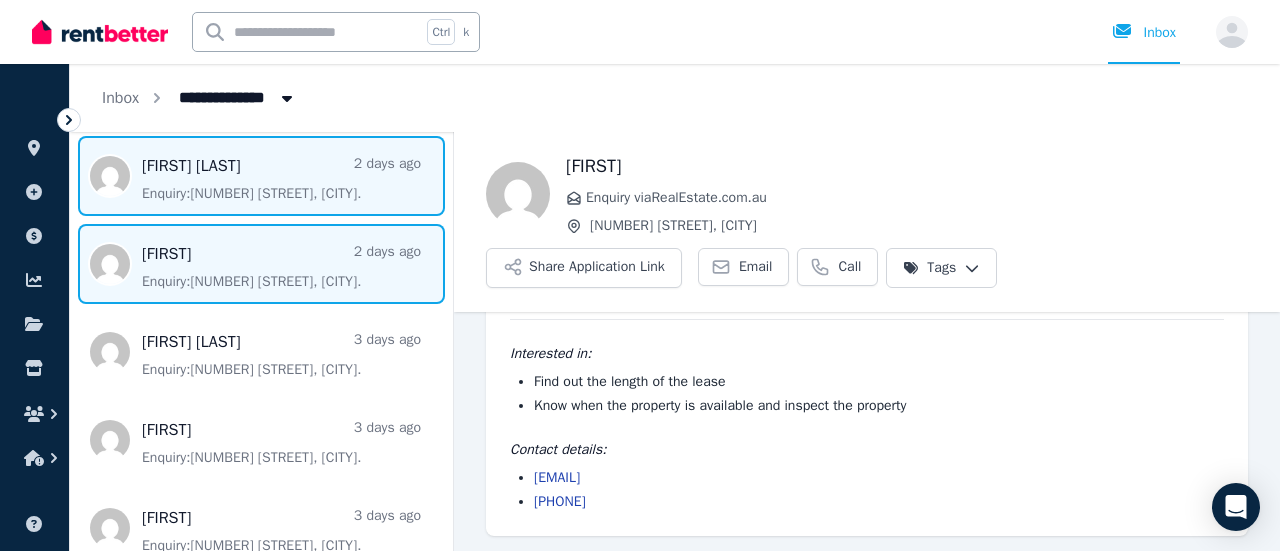 click at bounding box center (261, 176) 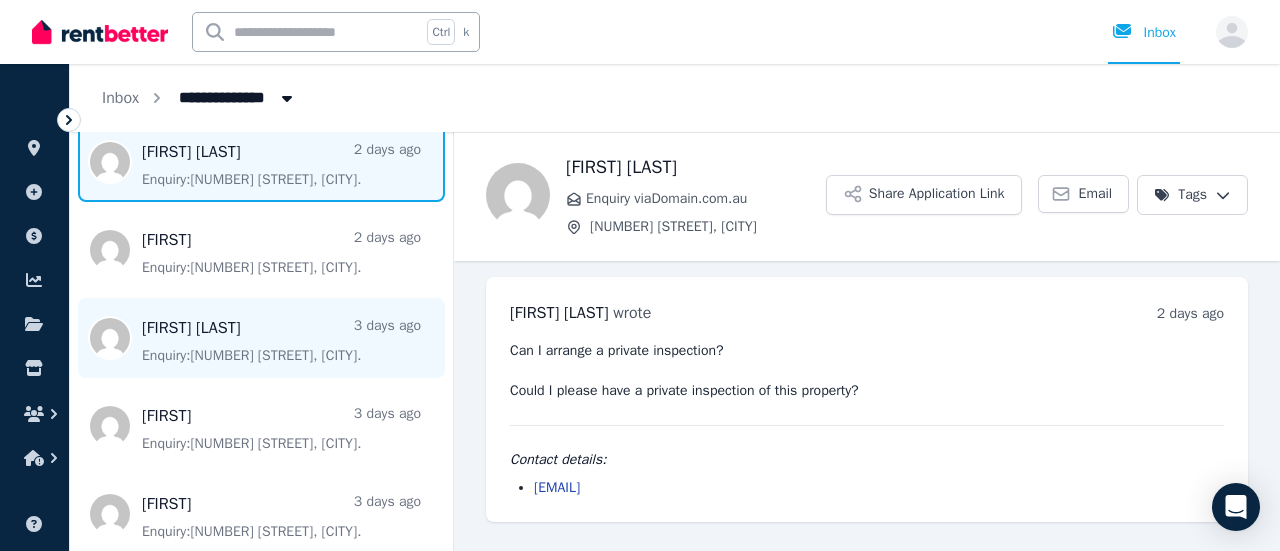 scroll, scrollTop: 600, scrollLeft: 0, axis: vertical 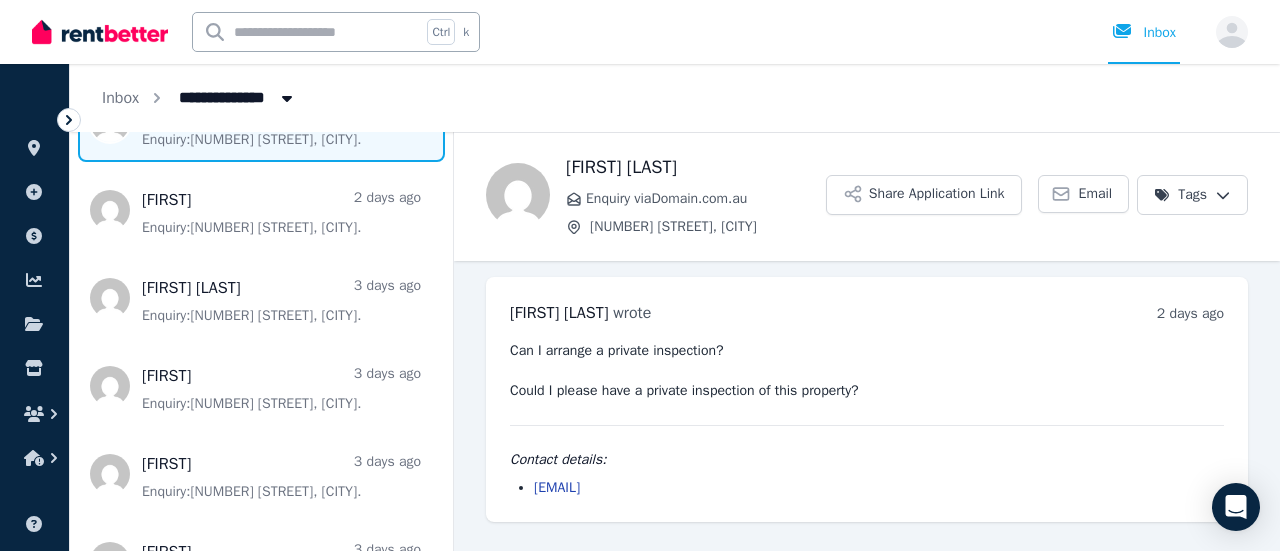 drag, startPoint x: 724, startPoint y: 492, endPoint x: 534, endPoint y: 485, distance: 190.1289 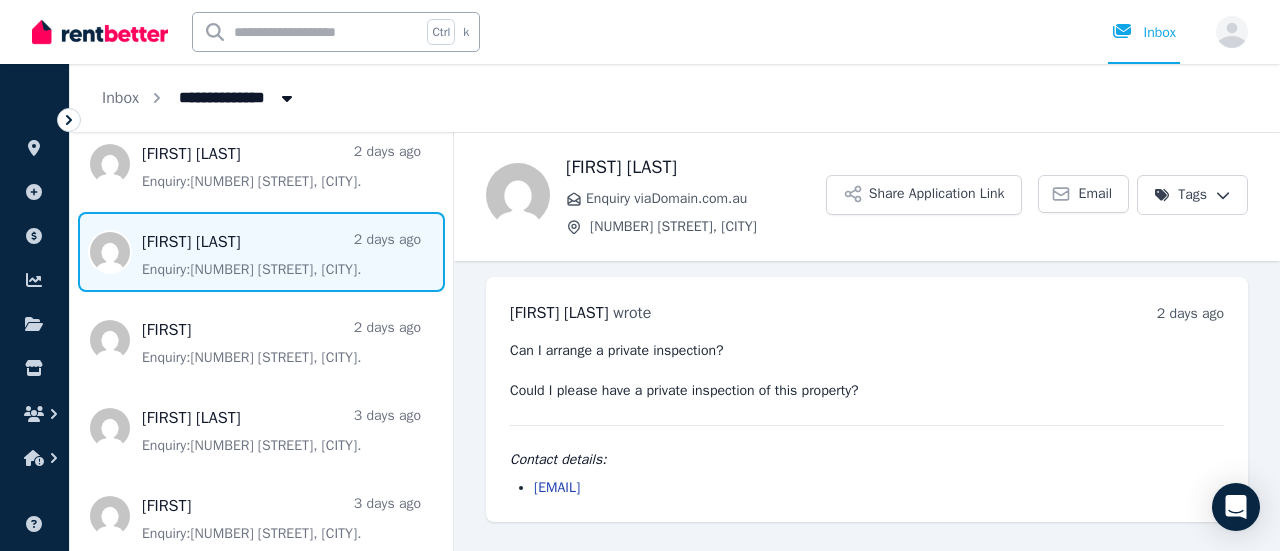 scroll, scrollTop: 400, scrollLeft: 0, axis: vertical 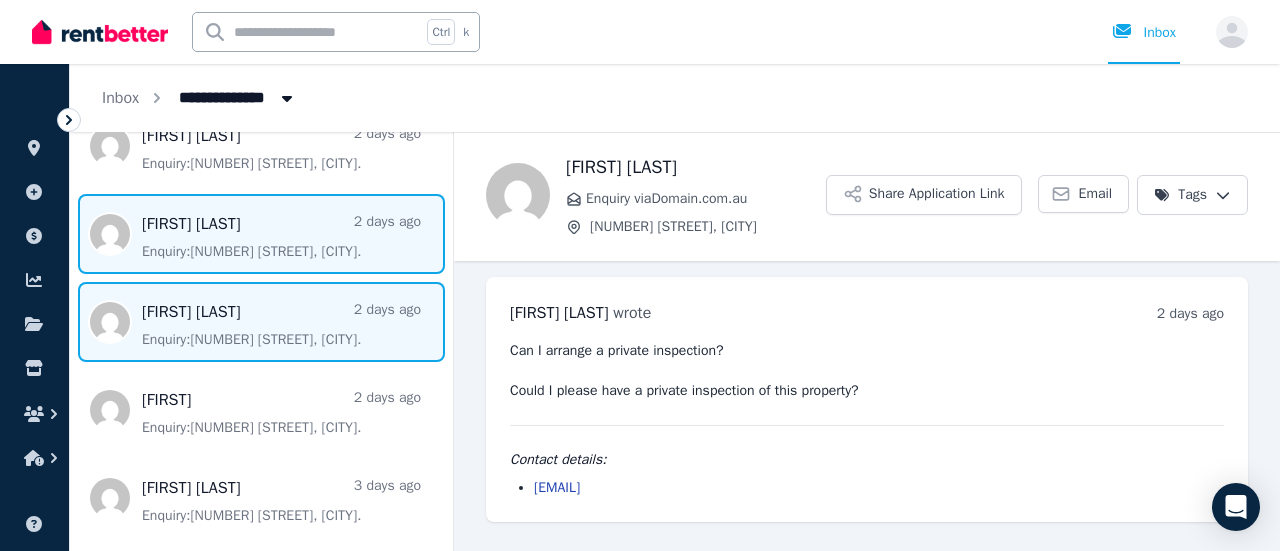 click at bounding box center (261, 234) 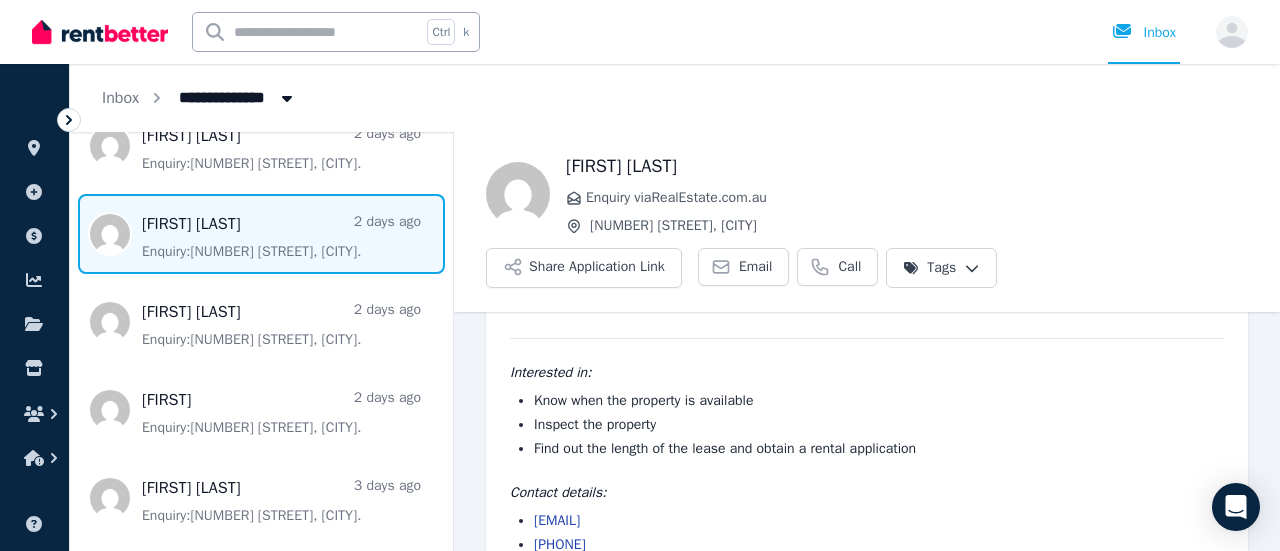scroll, scrollTop: 106, scrollLeft: 0, axis: vertical 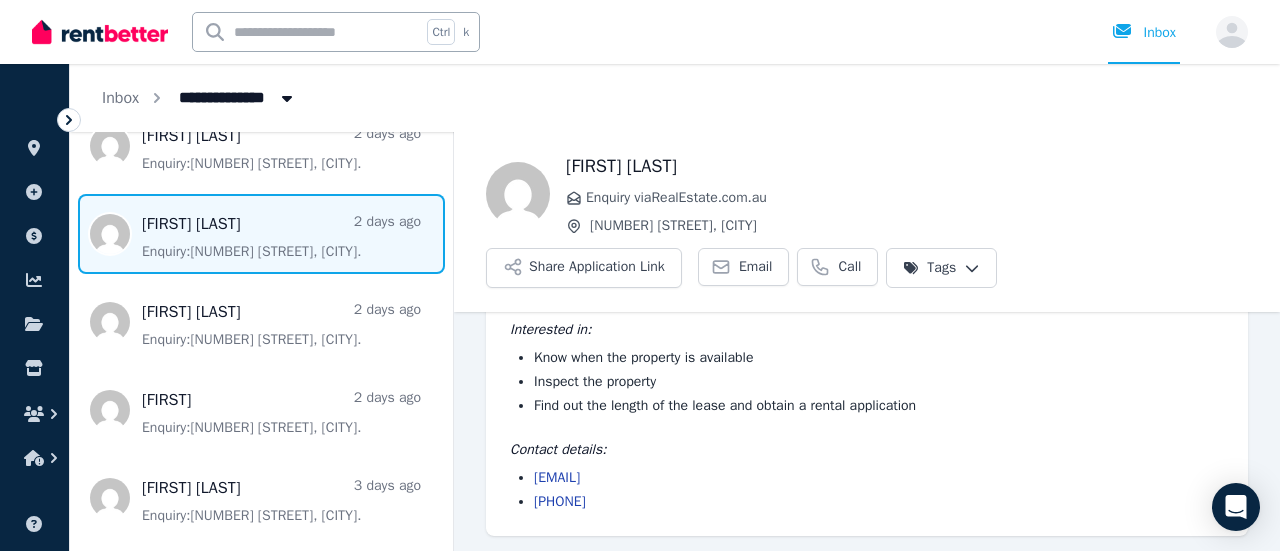 drag, startPoint x: 704, startPoint y: 481, endPoint x: 533, endPoint y: 480, distance: 171.00293 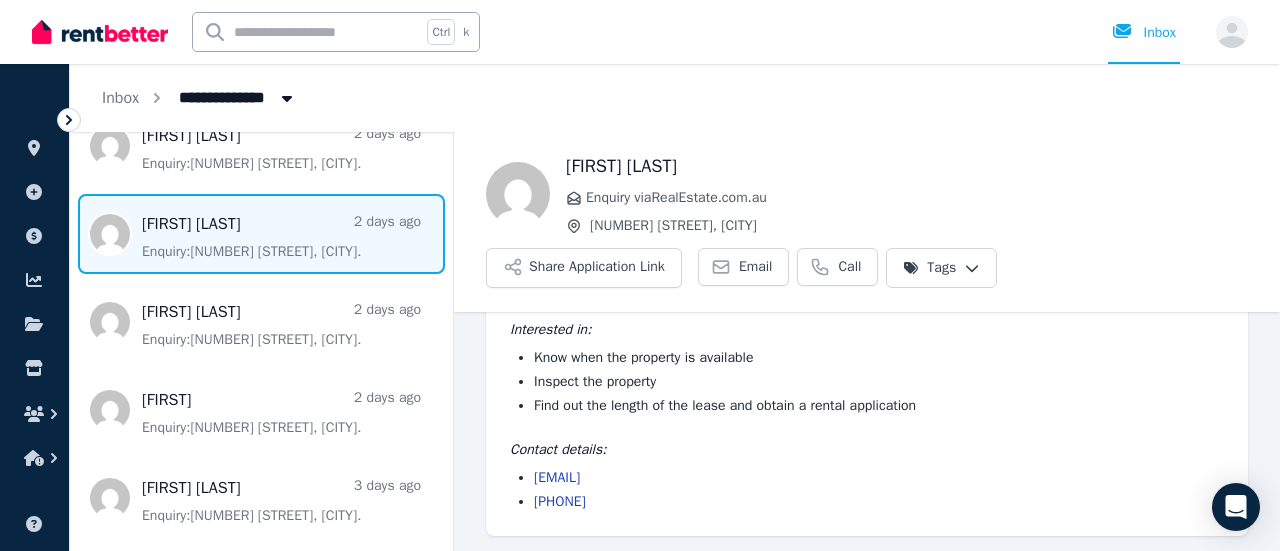 click on "[EMAIL]" at bounding box center (879, 478) 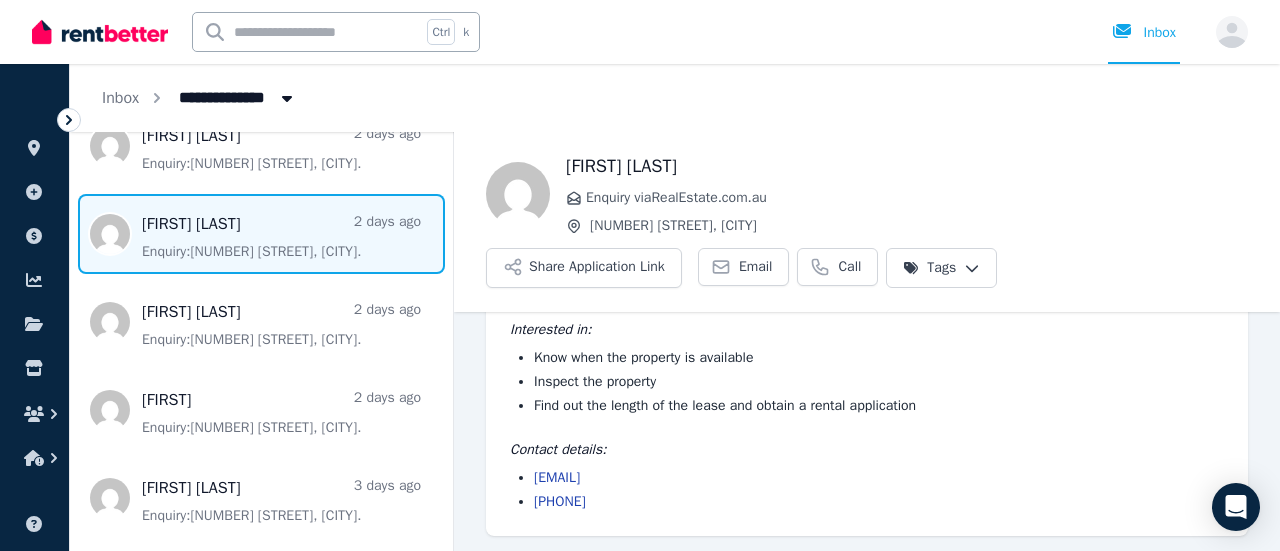 drag, startPoint x: 624, startPoint y: 509, endPoint x: 532, endPoint y: 503, distance: 92.19544 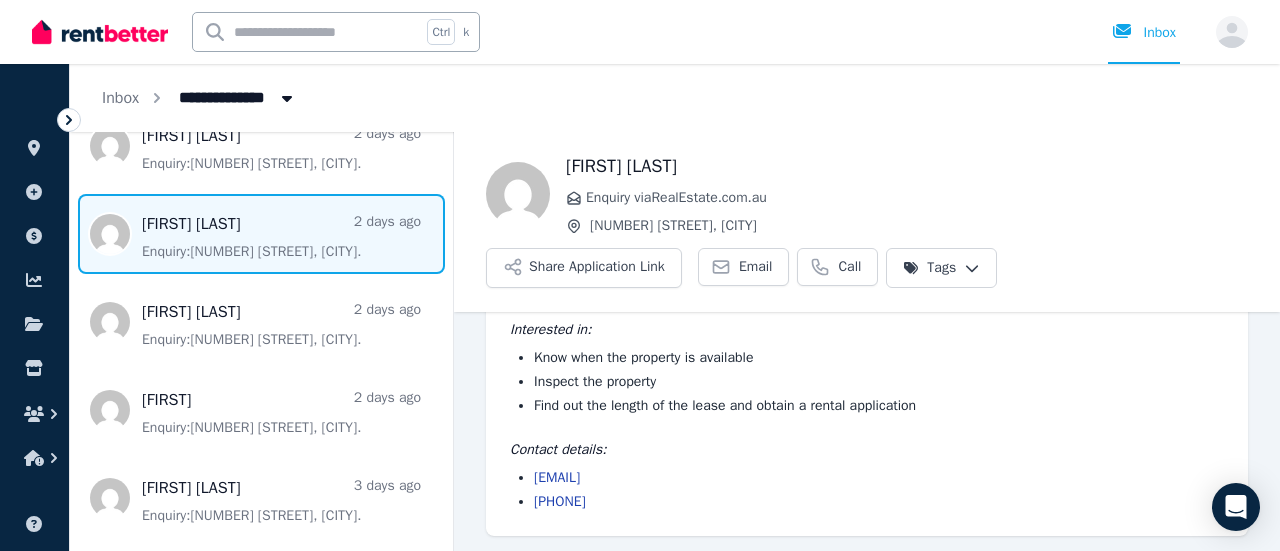 click on "[EMAIL] [PHONE]" at bounding box center (867, 490) 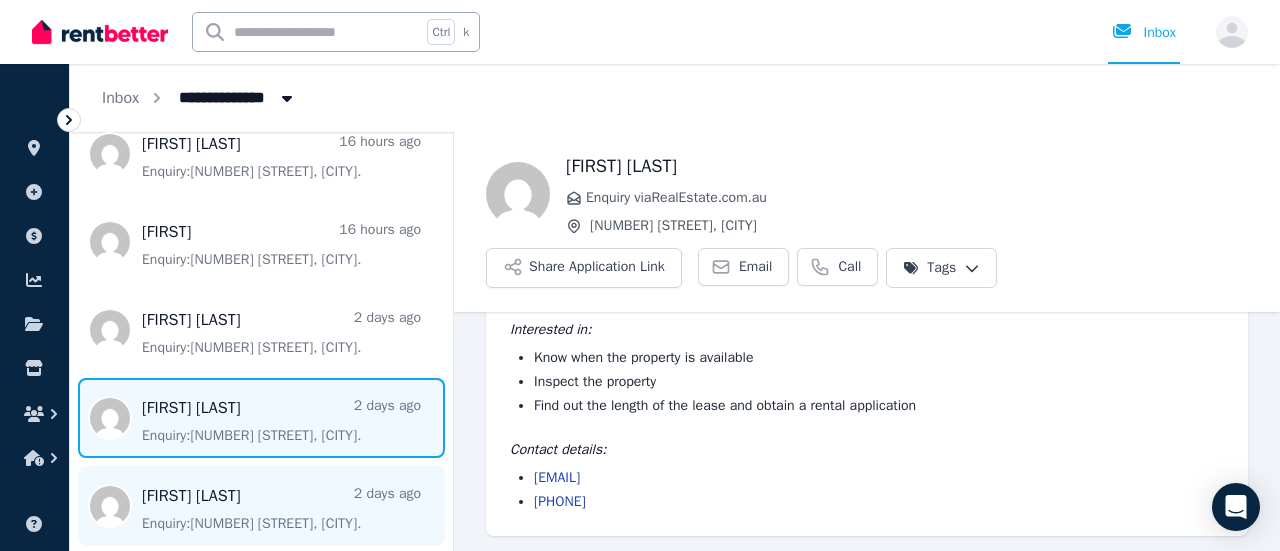scroll, scrollTop: 200, scrollLeft: 0, axis: vertical 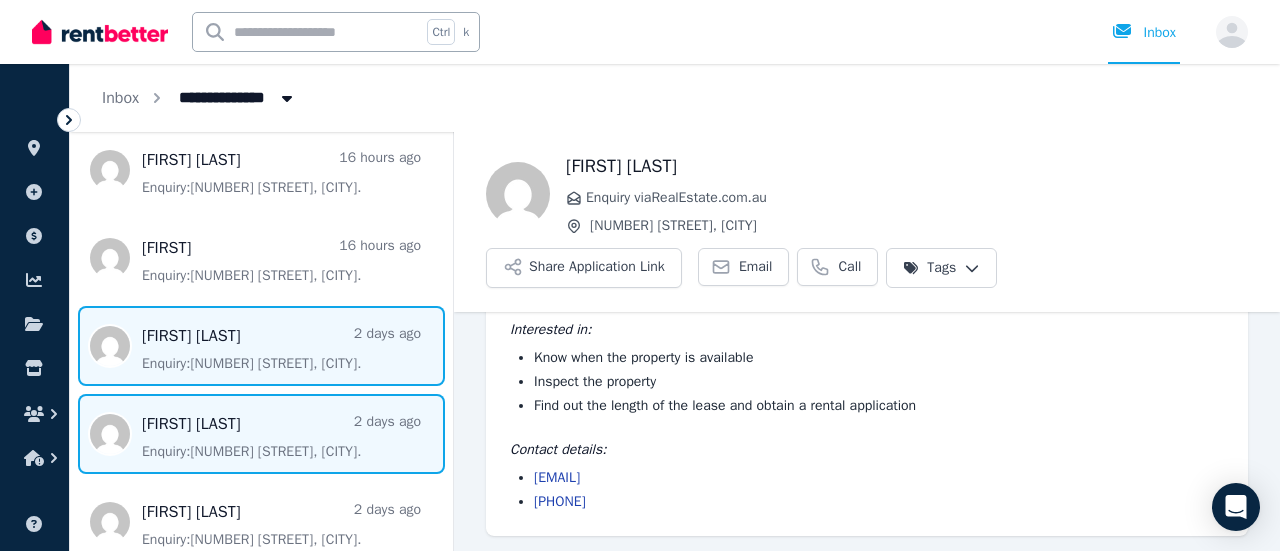click at bounding box center [261, 346] 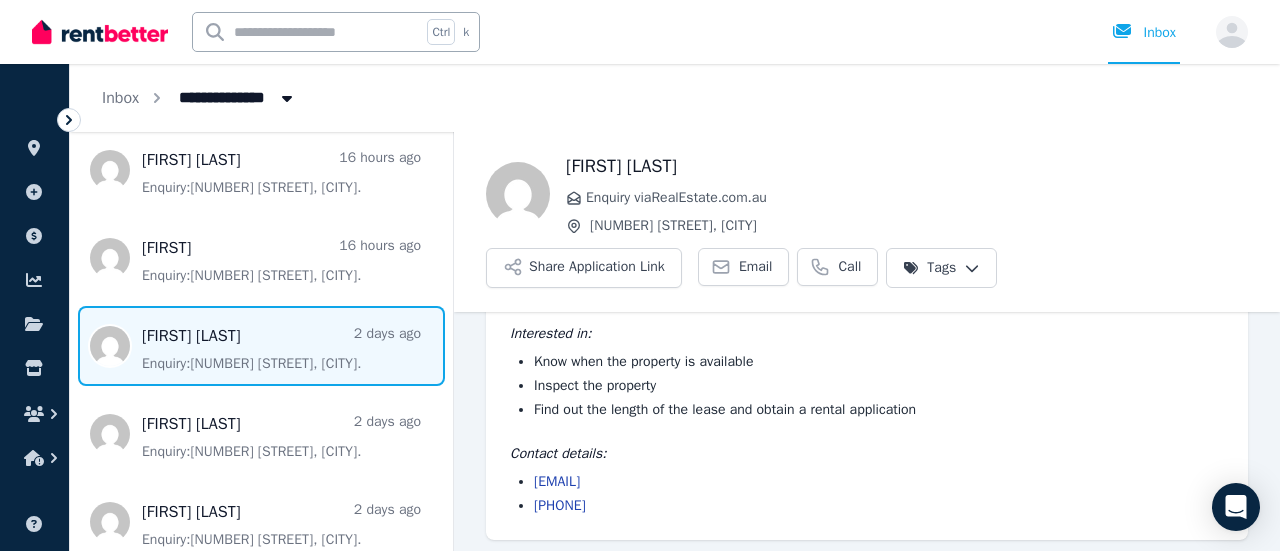 scroll, scrollTop: 106, scrollLeft: 0, axis: vertical 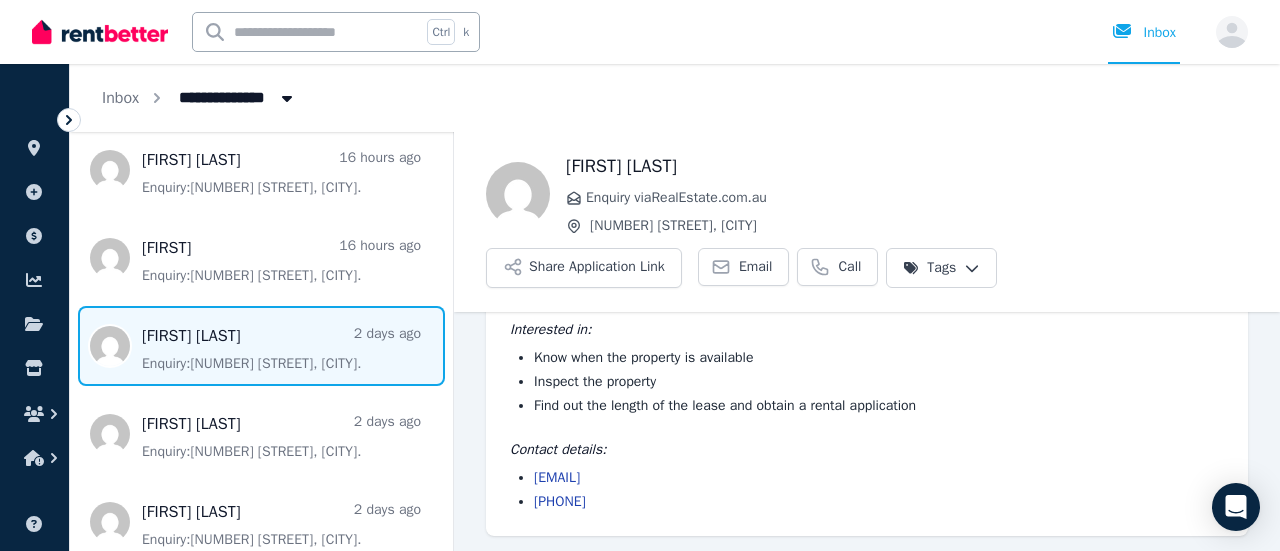 drag, startPoint x: 703, startPoint y: 481, endPoint x: 534, endPoint y: 475, distance: 169.10648 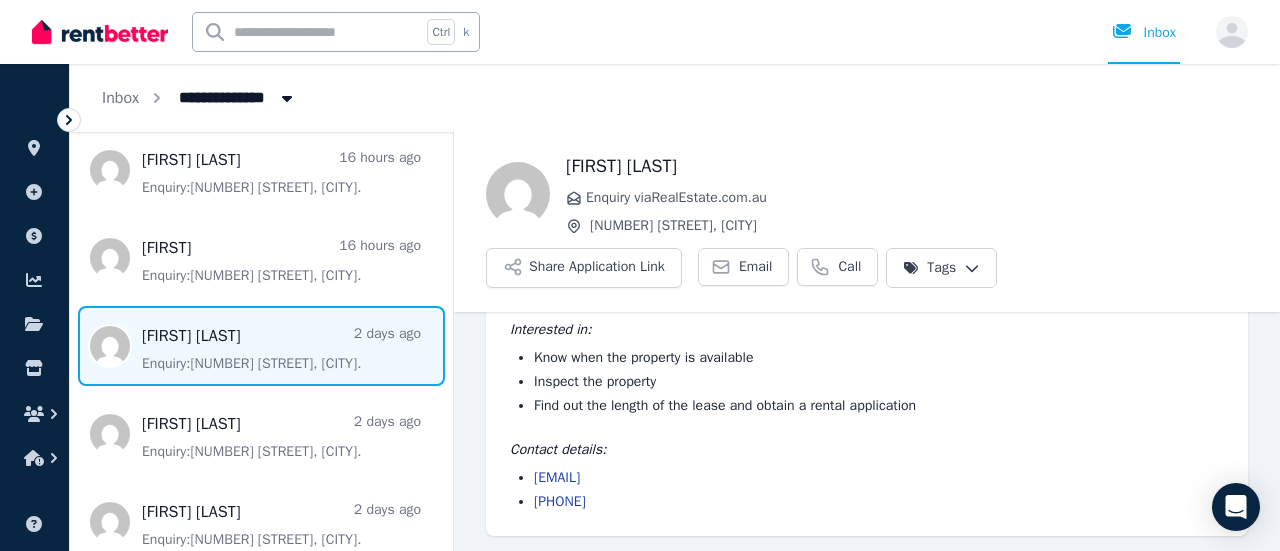click on "[EMAIL]" at bounding box center (879, 478) 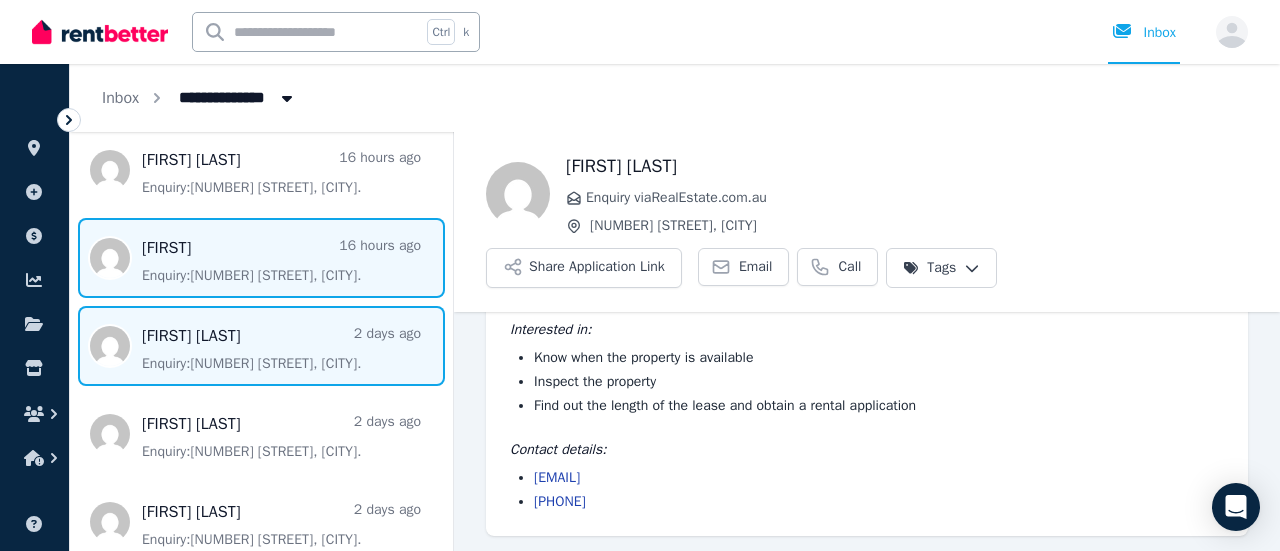 click at bounding box center (261, 258) 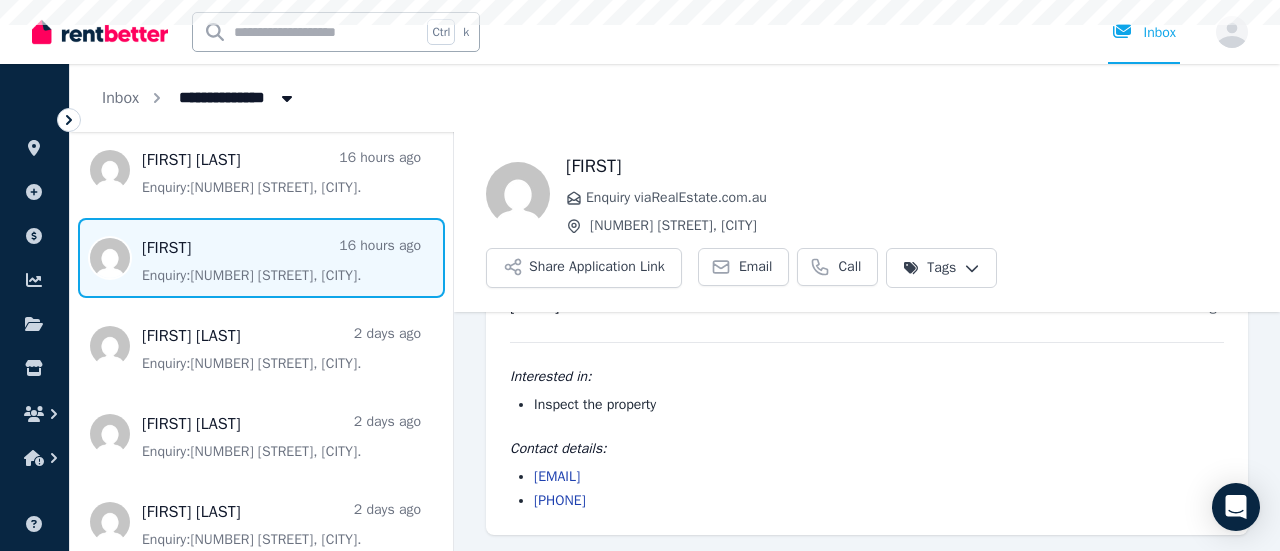 scroll, scrollTop: 58, scrollLeft: 0, axis: vertical 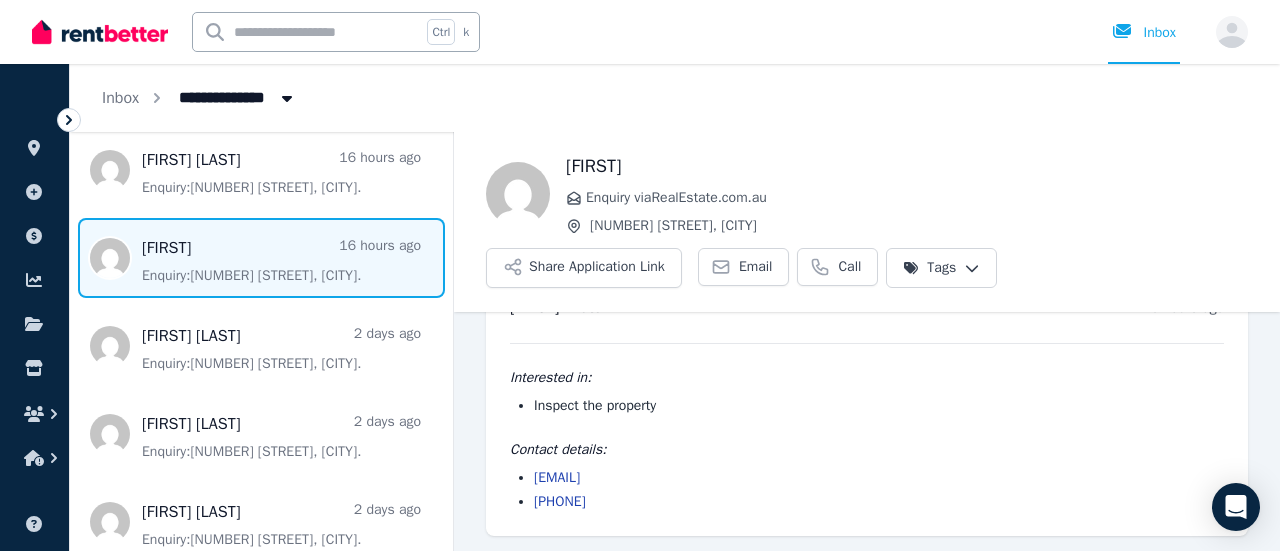 drag, startPoint x: 748, startPoint y: 484, endPoint x: 533, endPoint y: 476, distance: 215.14879 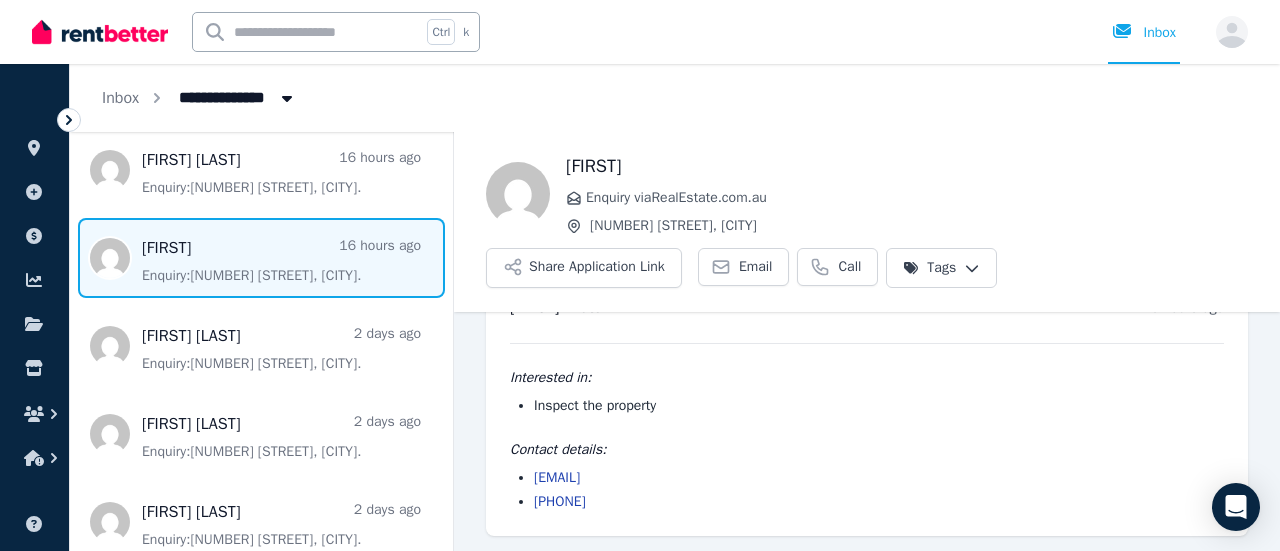 click on "[EMAIL] [PHONE]" at bounding box center [867, 490] 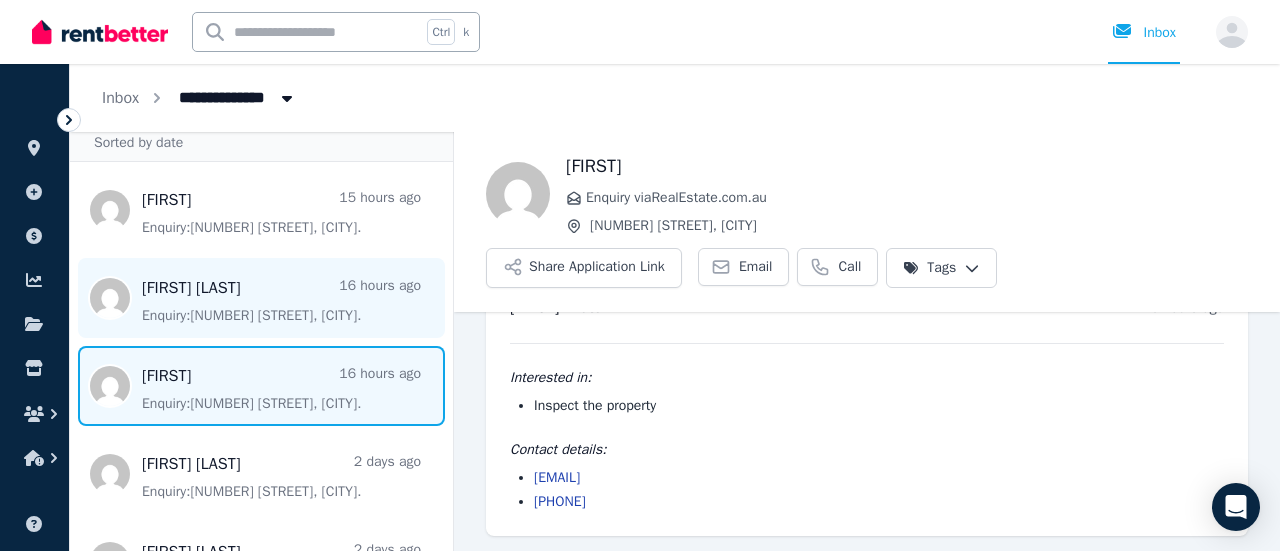 scroll, scrollTop: 0, scrollLeft: 0, axis: both 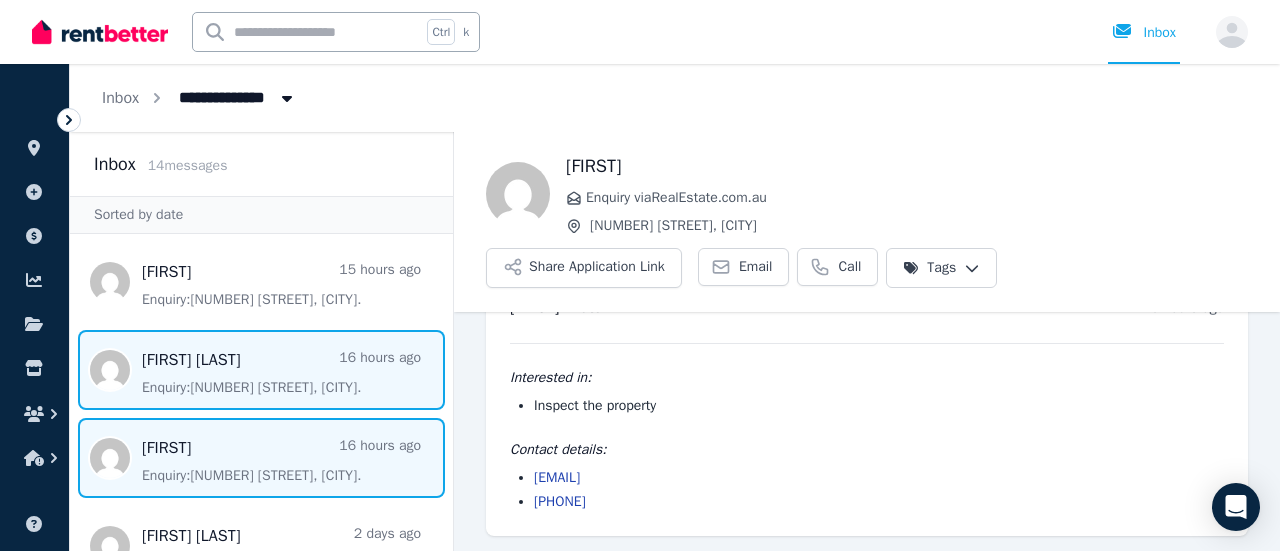 click at bounding box center (261, 370) 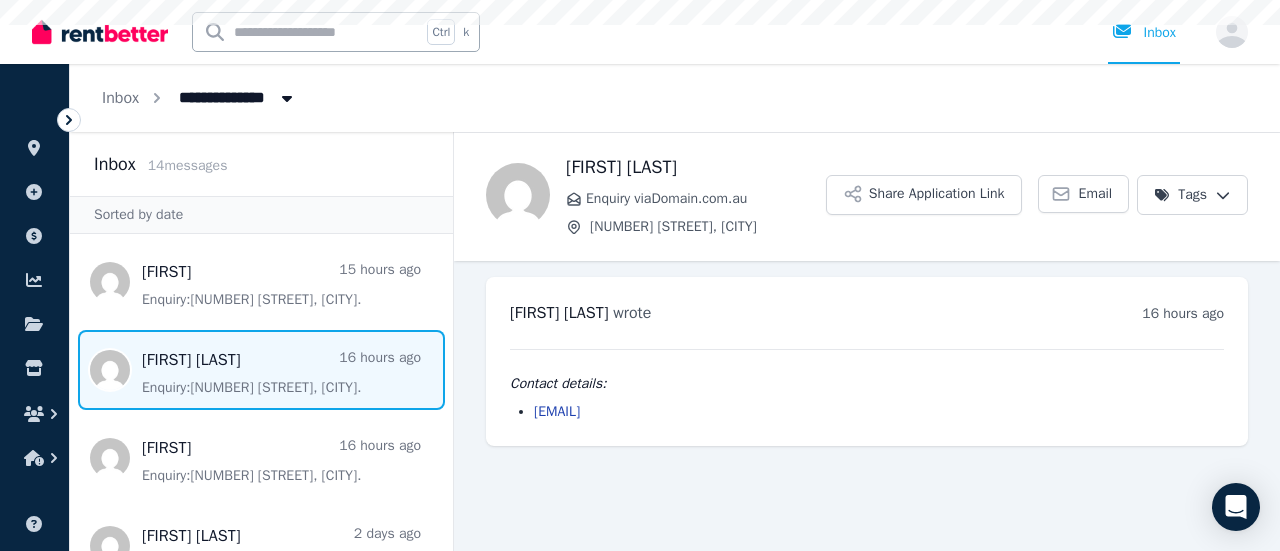 scroll, scrollTop: 0, scrollLeft: 0, axis: both 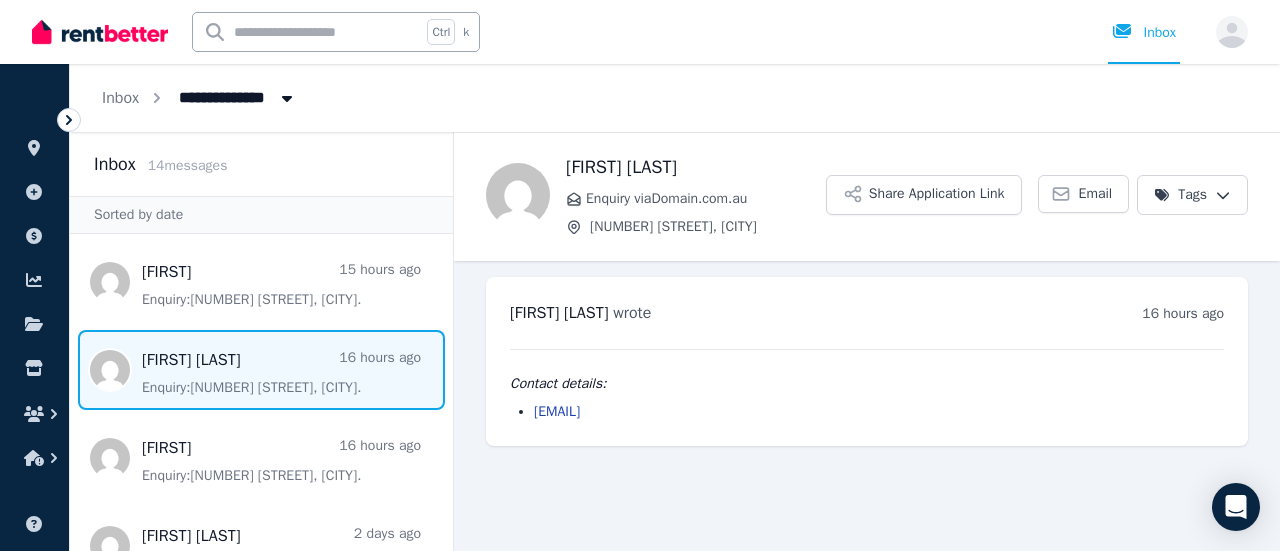 drag, startPoint x: 757, startPoint y: 417, endPoint x: 529, endPoint y: 417, distance: 228 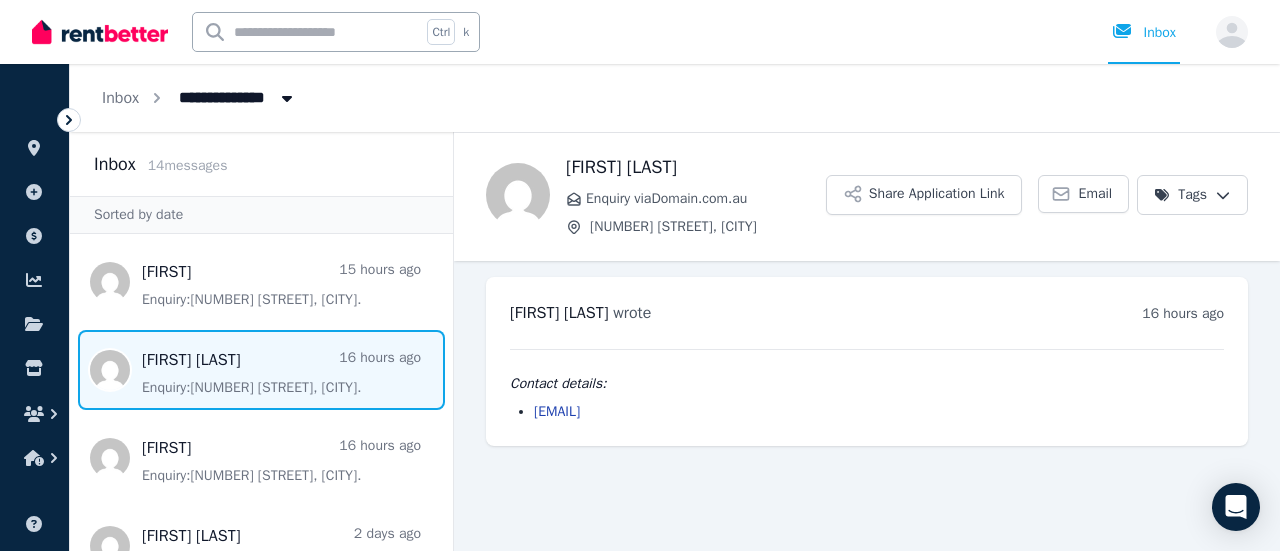 click on "[EMAIL]" at bounding box center [867, 412] 